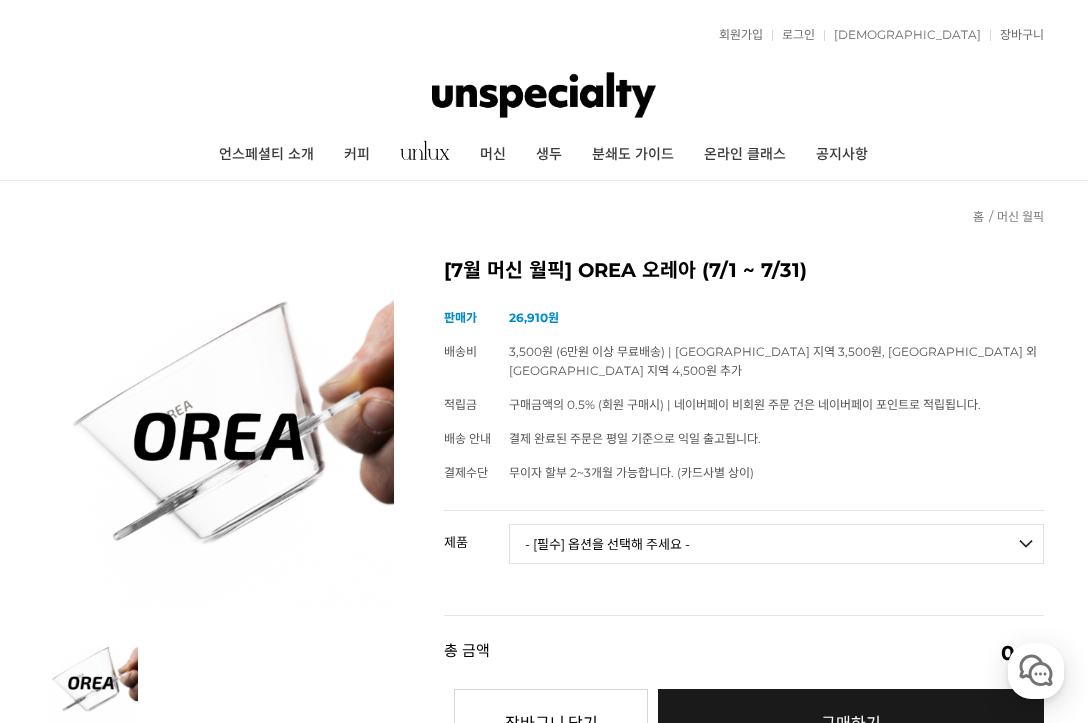 scroll, scrollTop: 433, scrollLeft: 0, axis: vertical 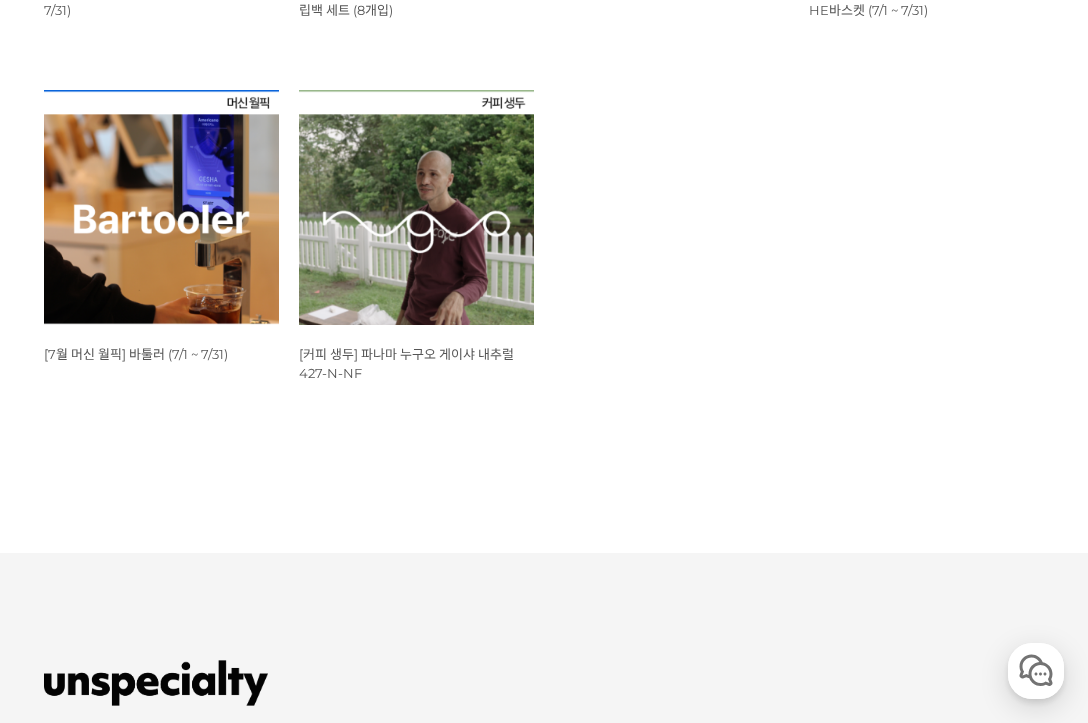 click at bounding box center [161, 207] 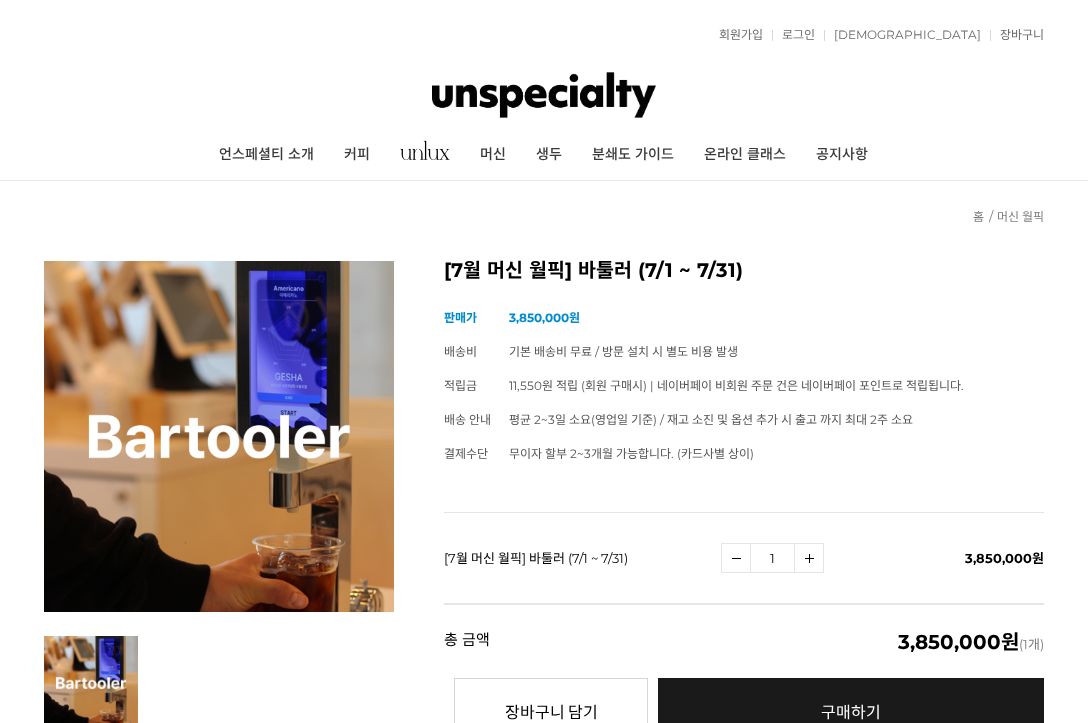 scroll, scrollTop: 0, scrollLeft: 0, axis: both 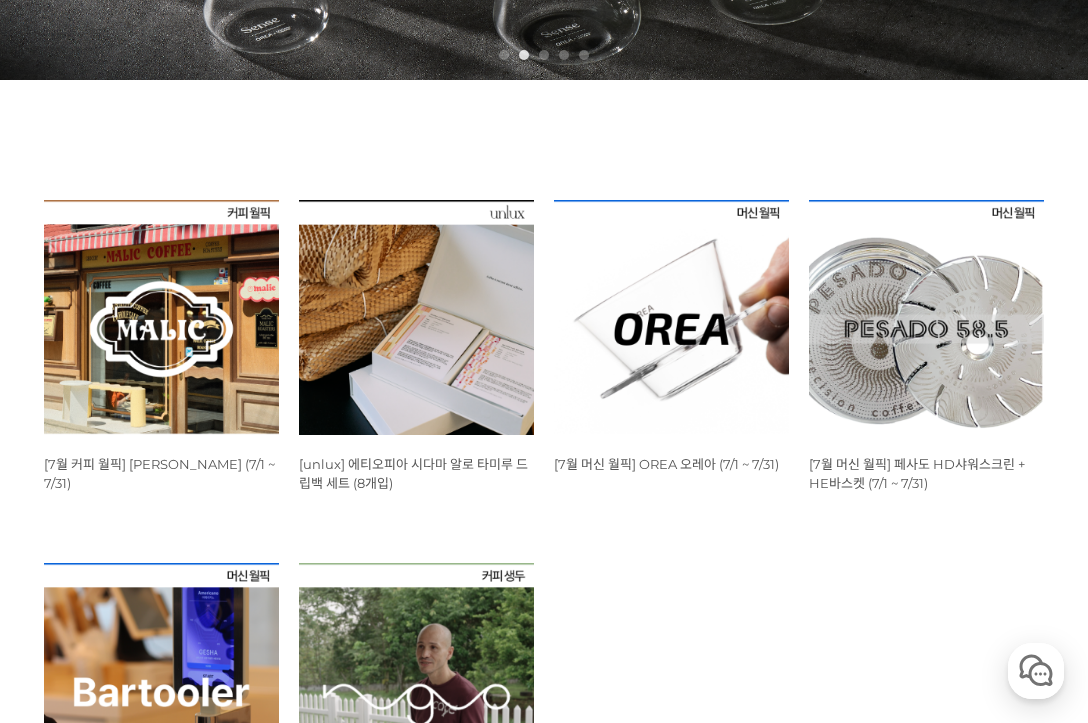 click at bounding box center [161, 317] 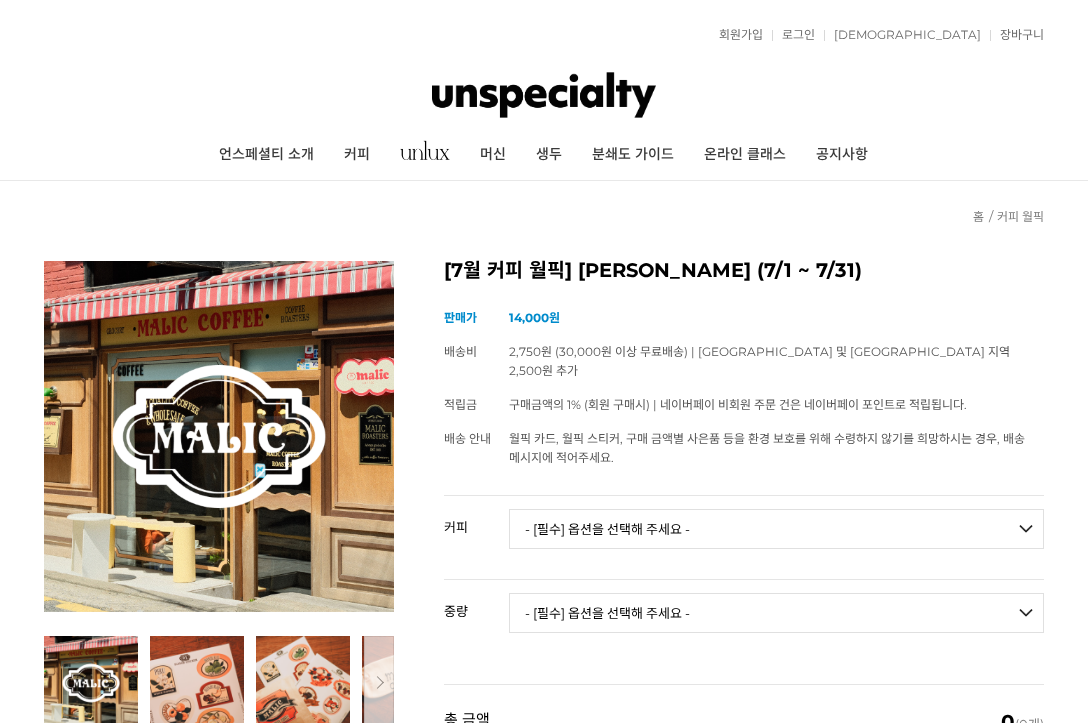 scroll, scrollTop: 0, scrollLeft: 0, axis: both 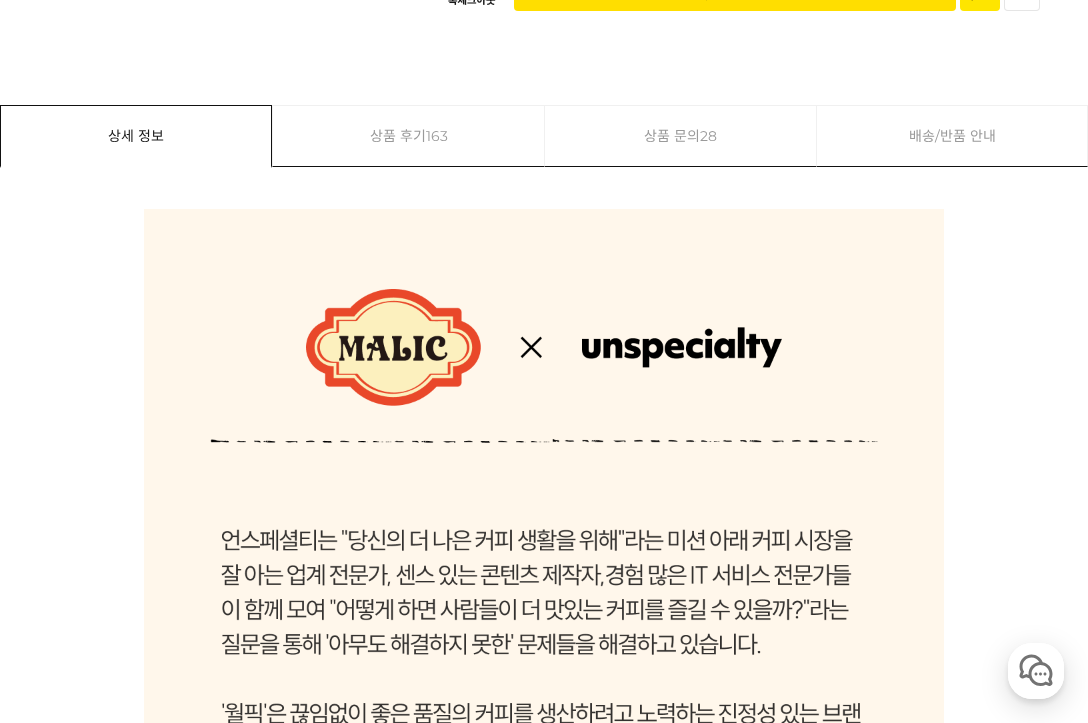 click on "상품 후기  163" at bounding box center [408, 136] 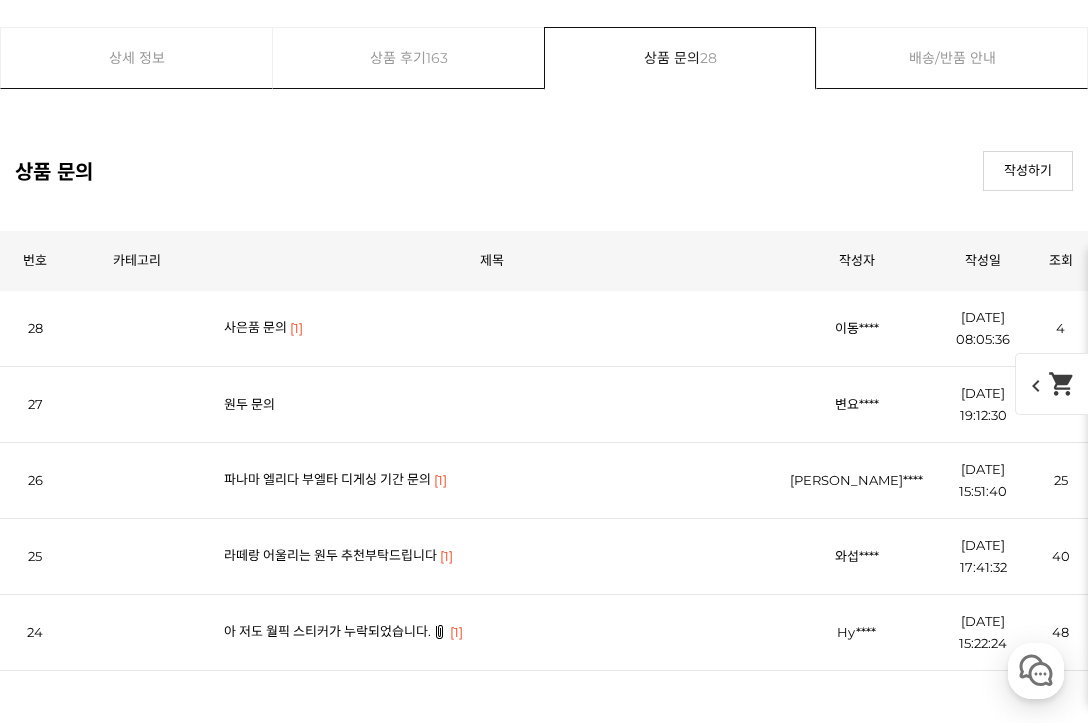 scroll, scrollTop: 42743, scrollLeft: 0, axis: vertical 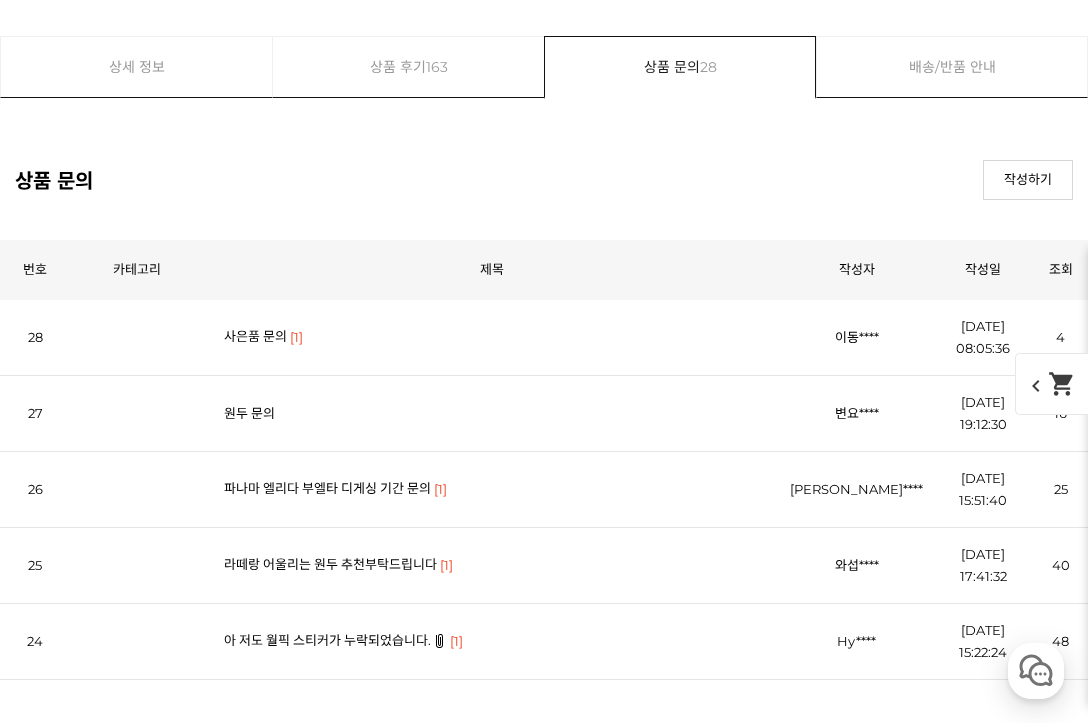click on "파나마 엘리다 부엘타 디게싱 기간 문의" at bounding box center (327, 488) 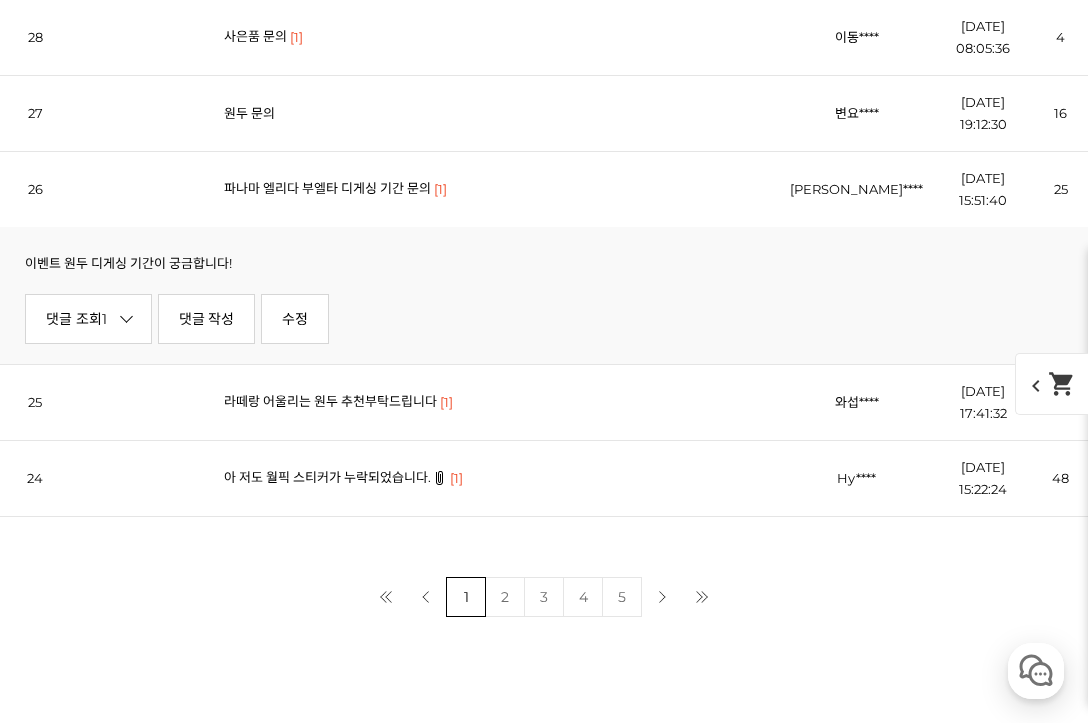 scroll, scrollTop: 43051, scrollLeft: 0, axis: vertical 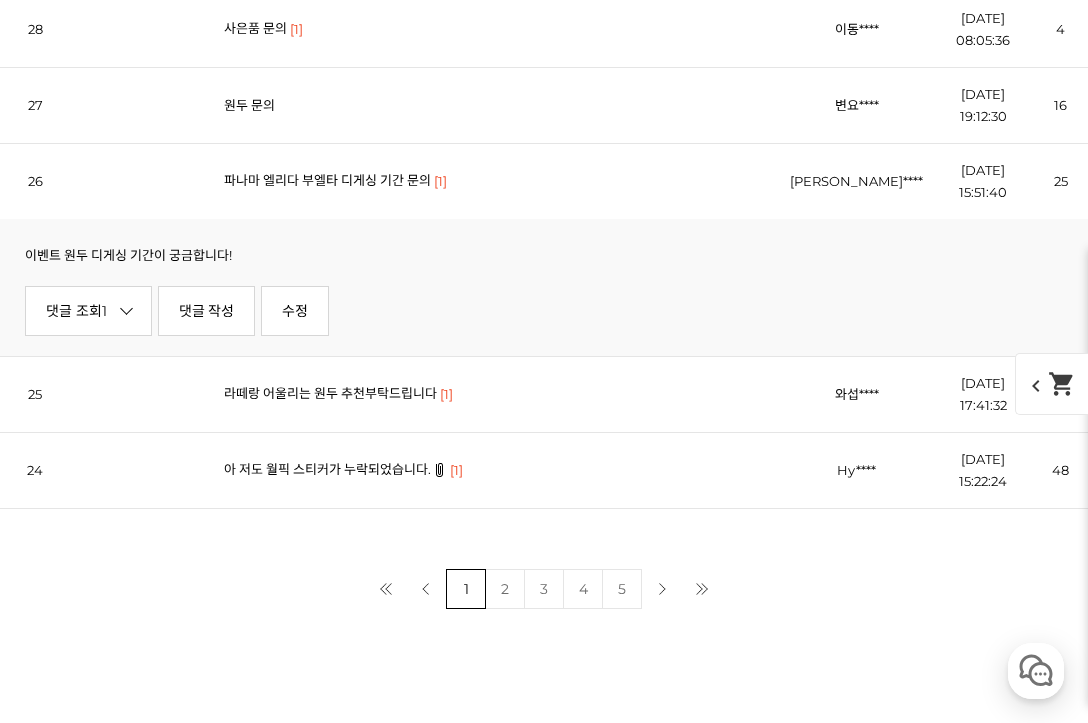 click on "라떼랑 어울리는 원두 추천부탁드립니다   [1]" at bounding box center [492, 394] 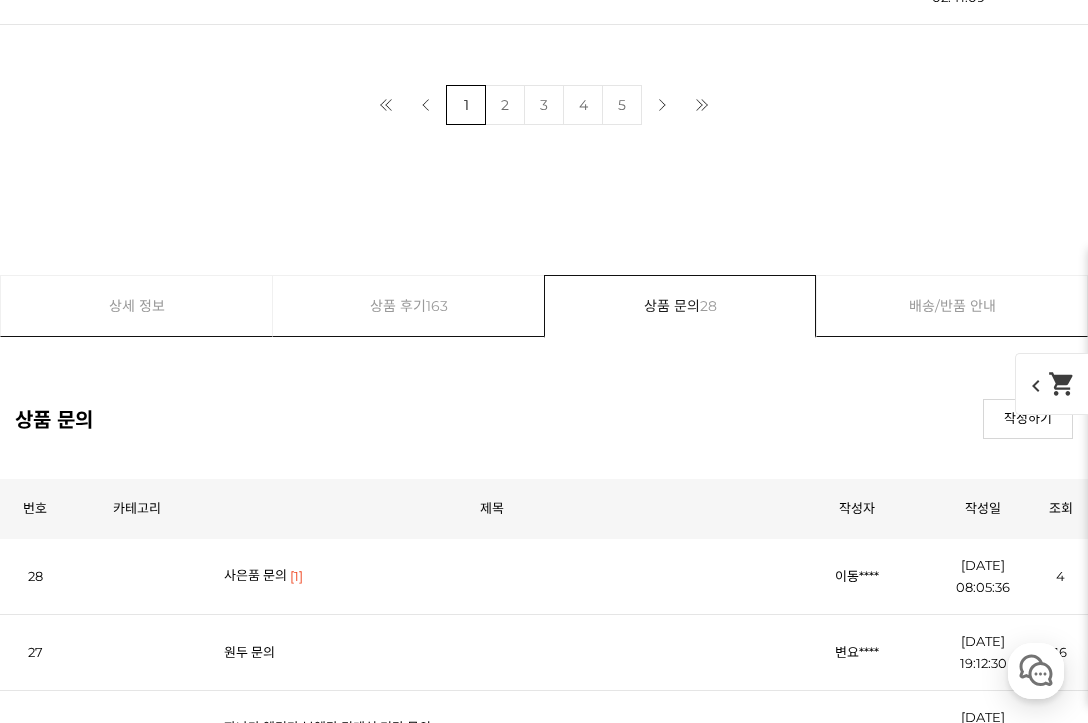 scroll, scrollTop: 42496, scrollLeft: 0, axis: vertical 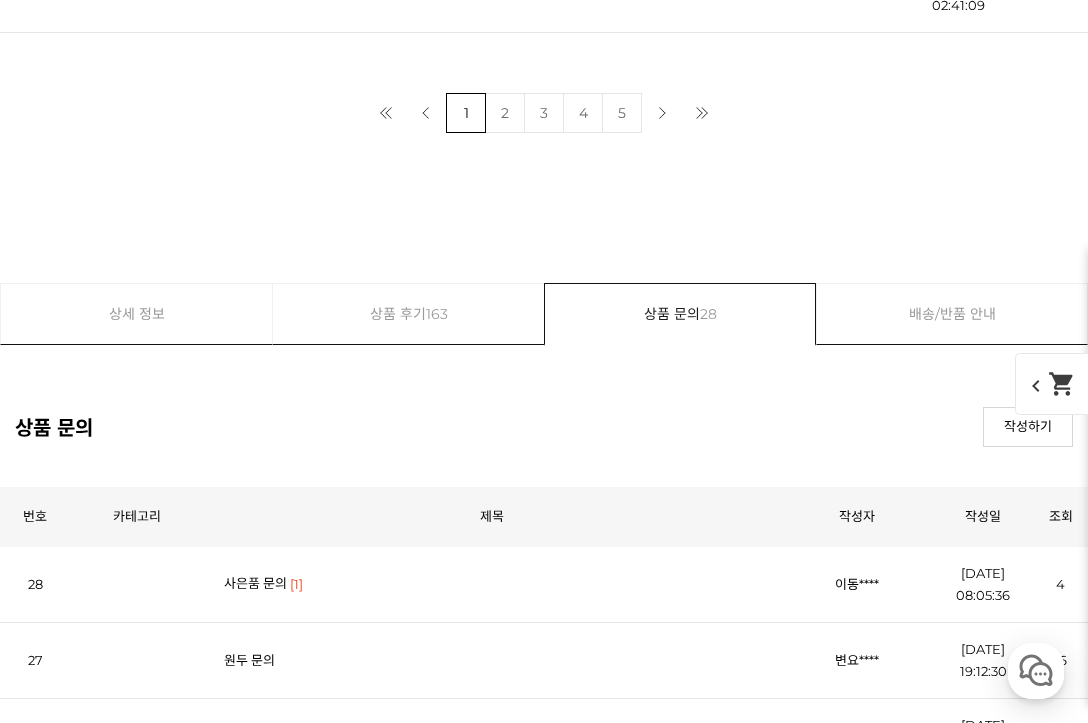click on "상품 후기  163" at bounding box center [408, 314] 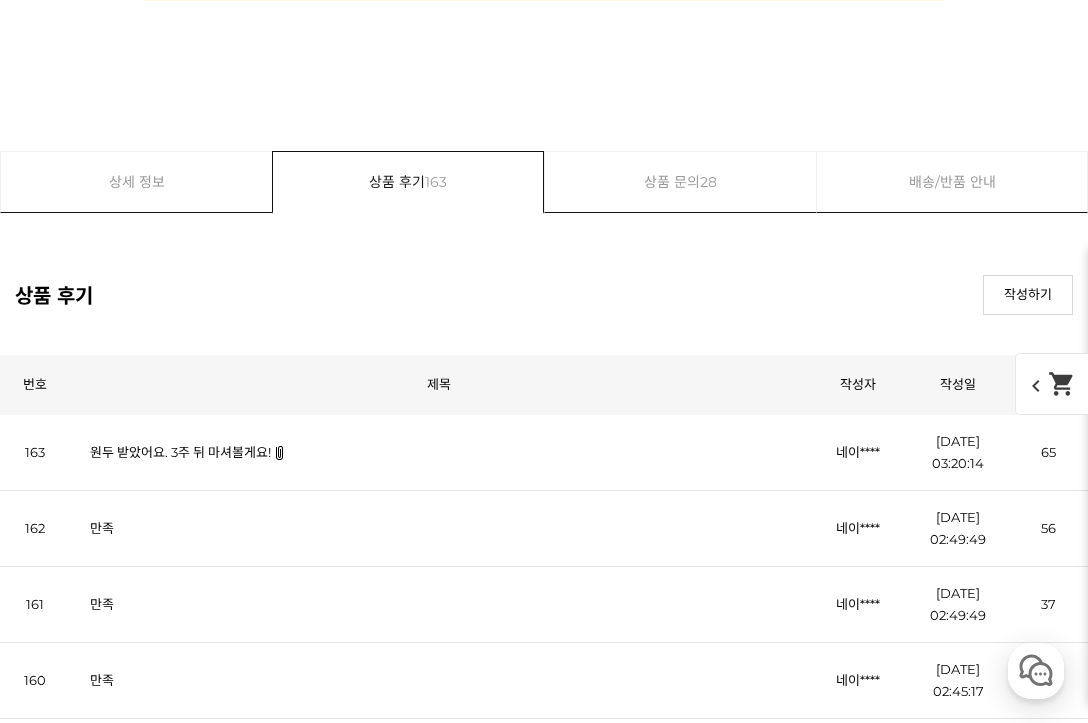 click on "원두 받았어요. 3주 뒤 마셔볼게요!" at bounding box center (180, 452) 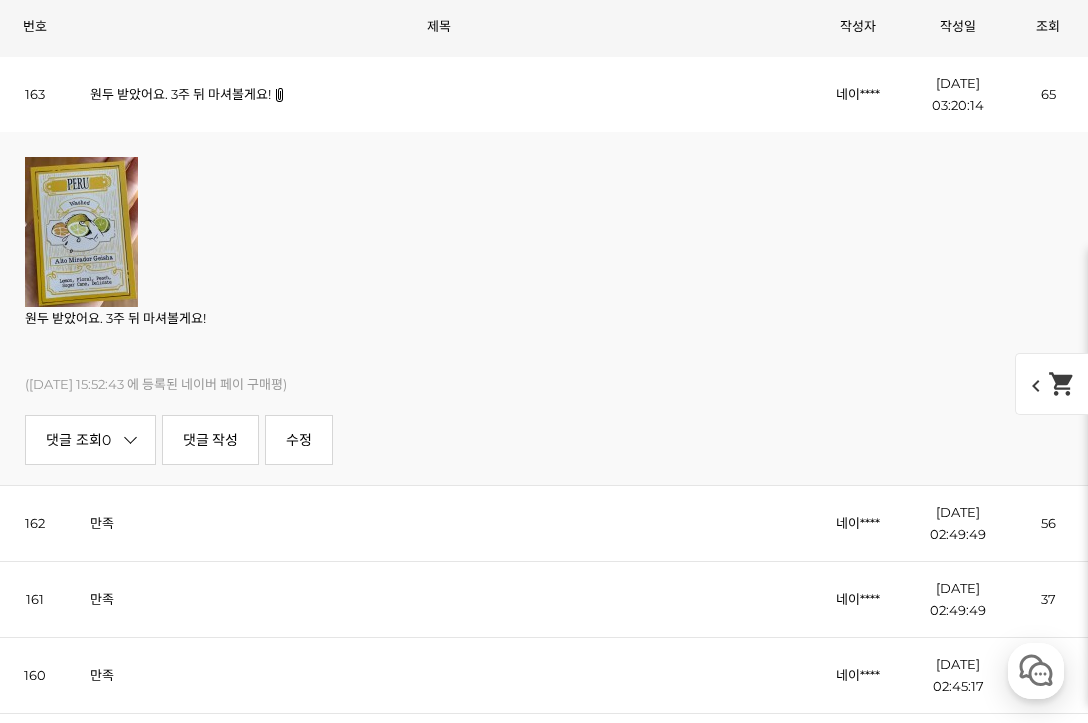 scroll, scrollTop: 42096, scrollLeft: 0, axis: vertical 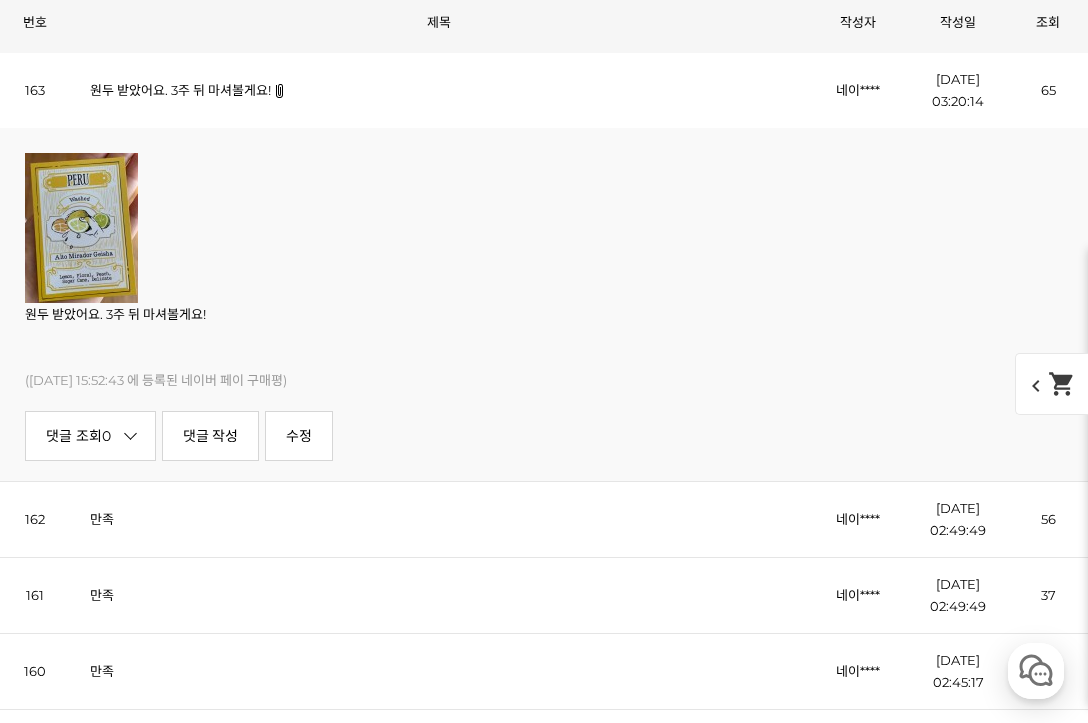 click at bounding box center [81, 228] 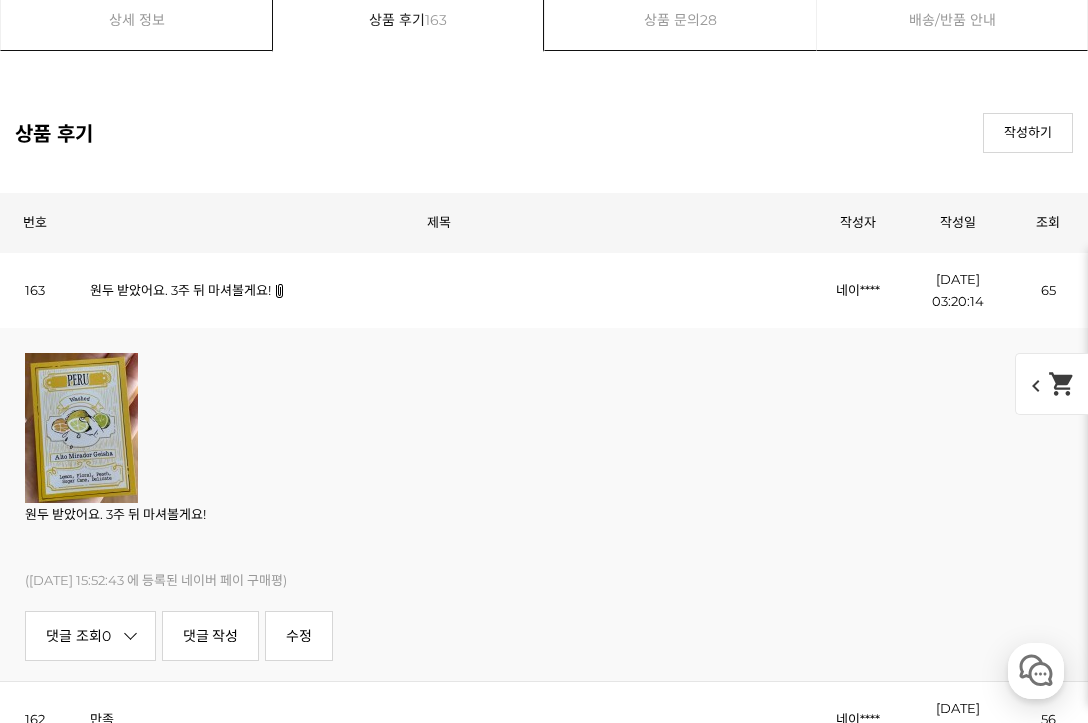 click on "상세 정보" at bounding box center (136, 20) 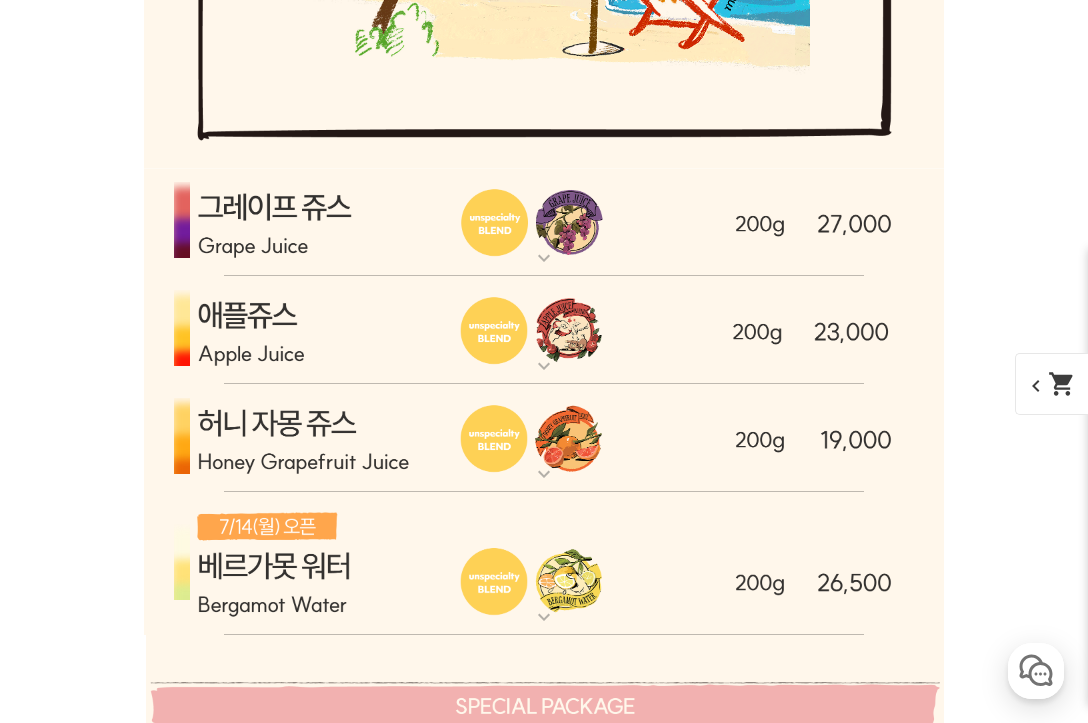 scroll, scrollTop: 5858, scrollLeft: 0, axis: vertical 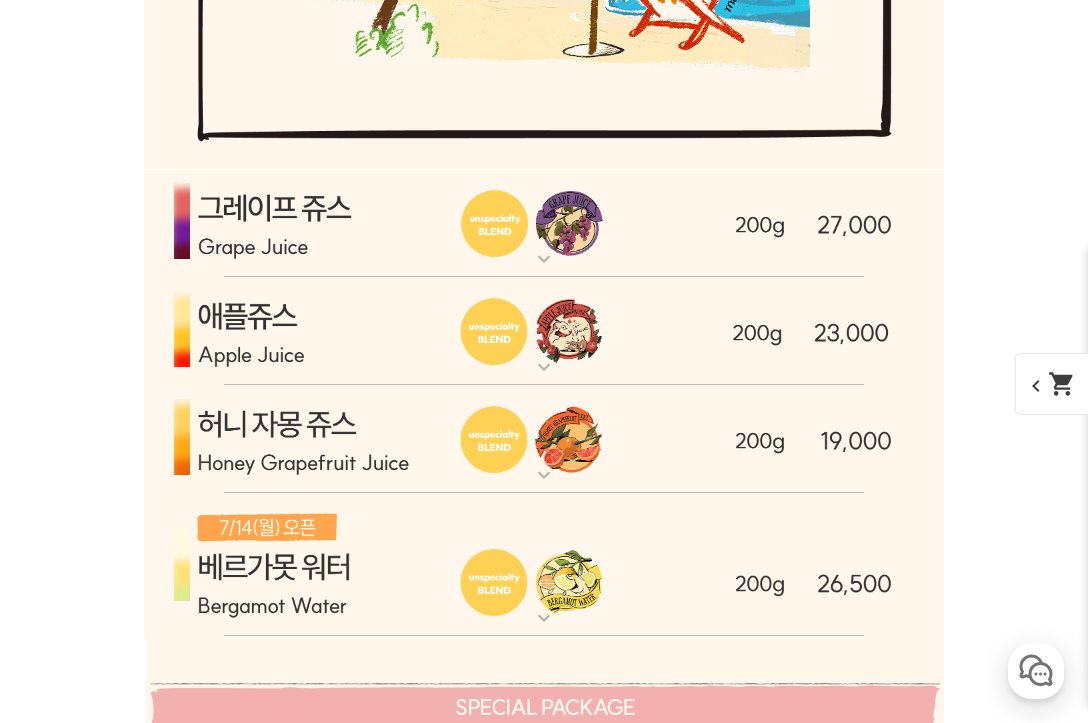 click at bounding box center (544, 439) 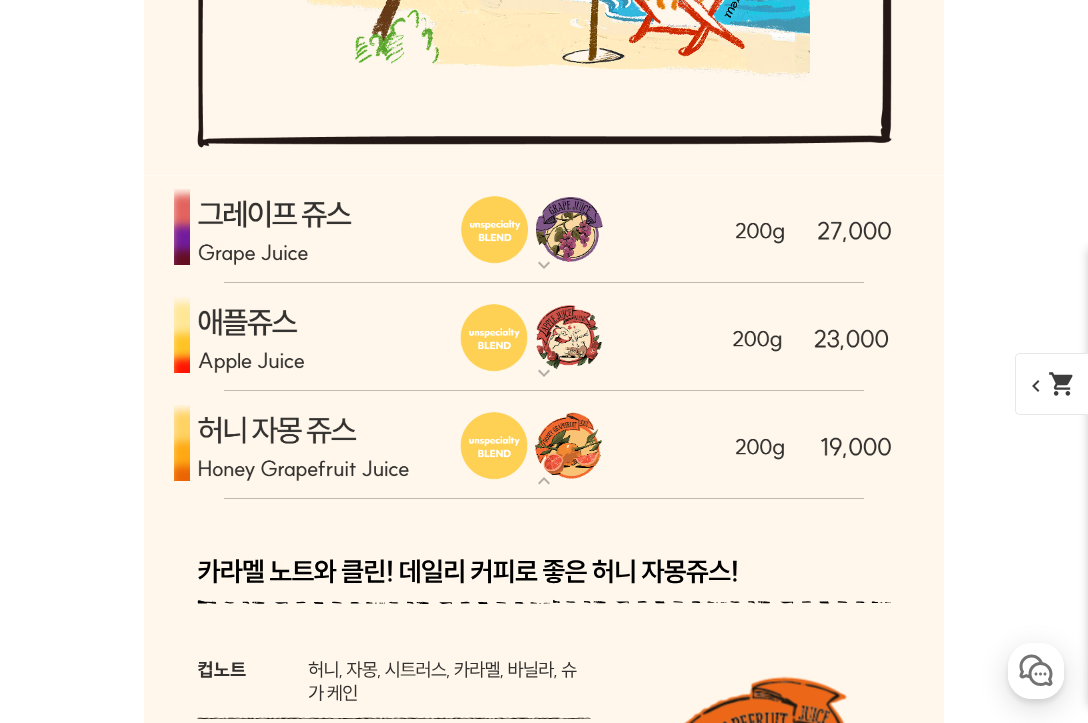 scroll, scrollTop: 5848, scrollLeft: 0, axis: vertical 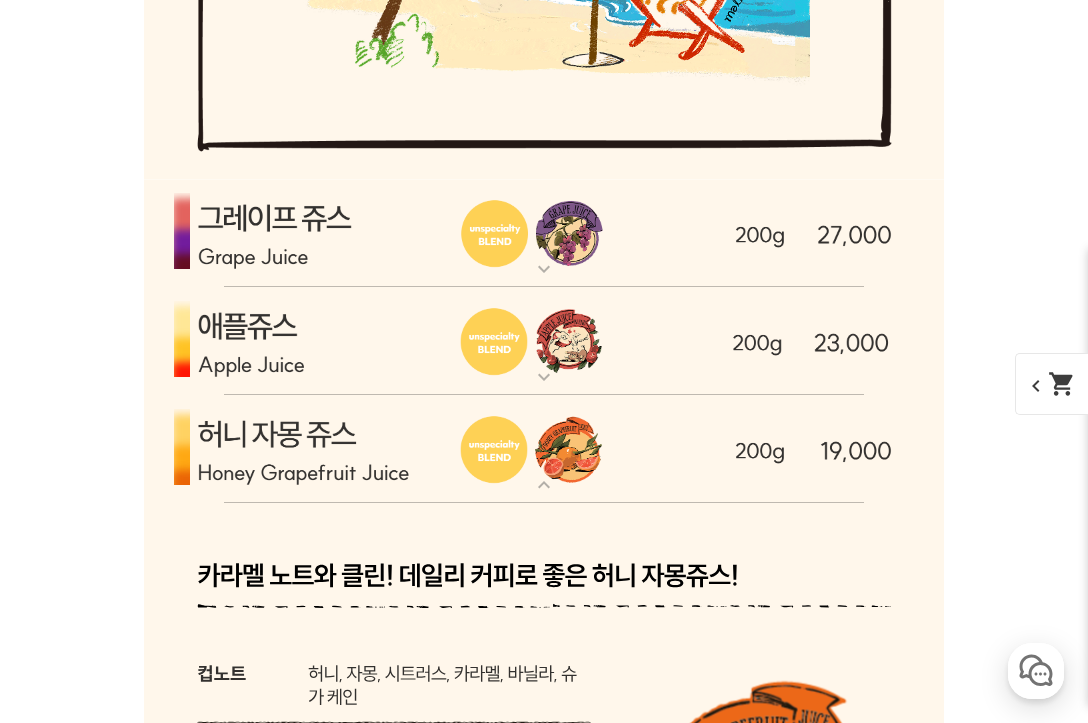 click at bounding box center [544, 233] 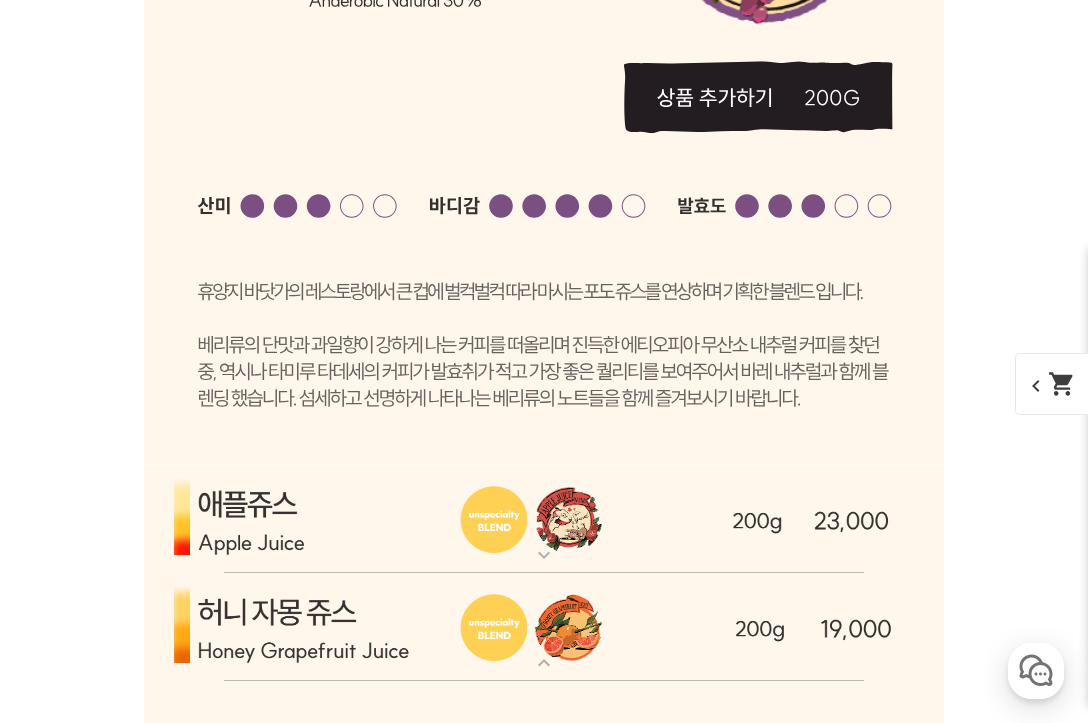 scroll, scrollTop: 6651, scrollLeft: 0, axis: vertical 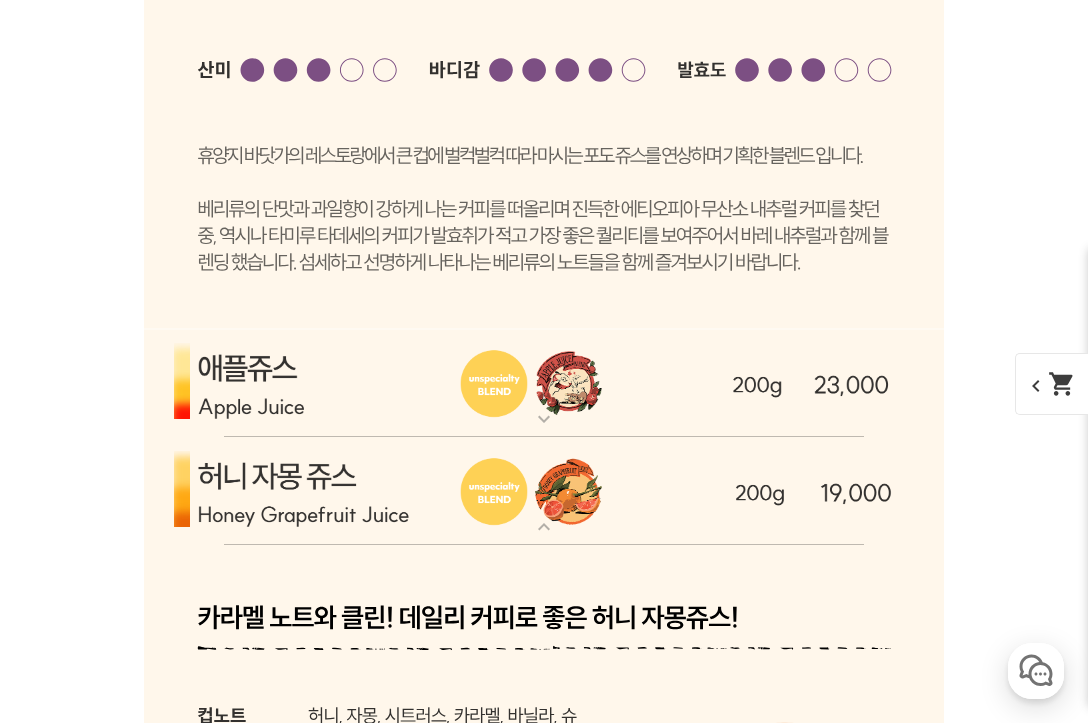 click at bounding box center [544, 383] 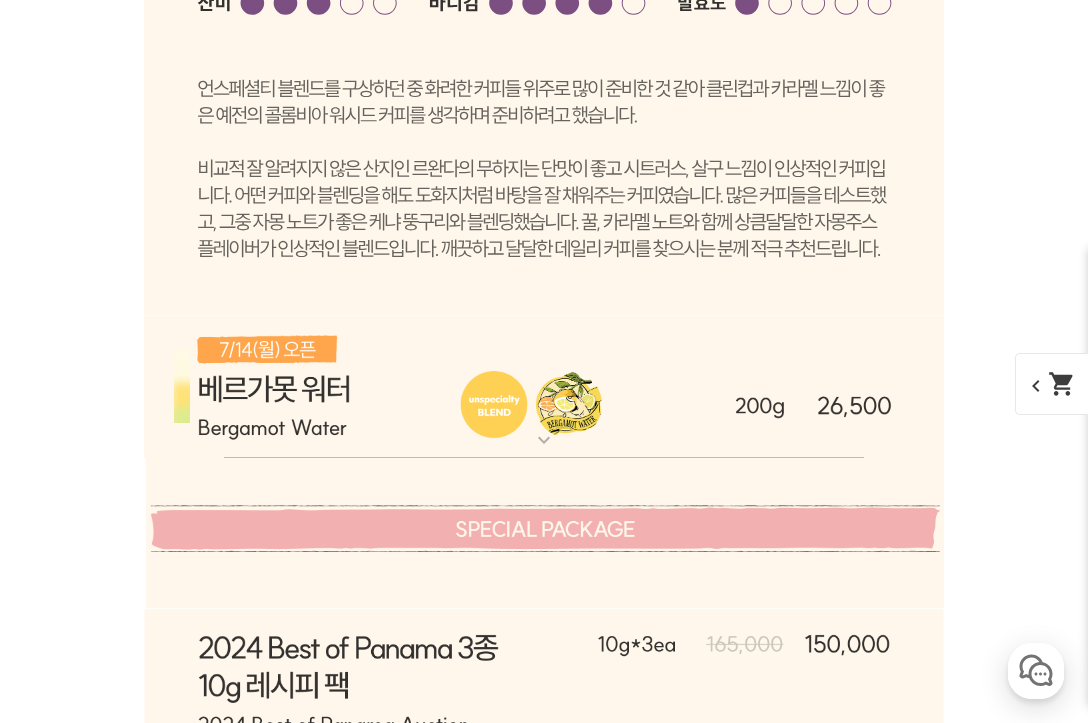 scroll, scrollTop: 8675, scrollLeft: 0, axis: vertical 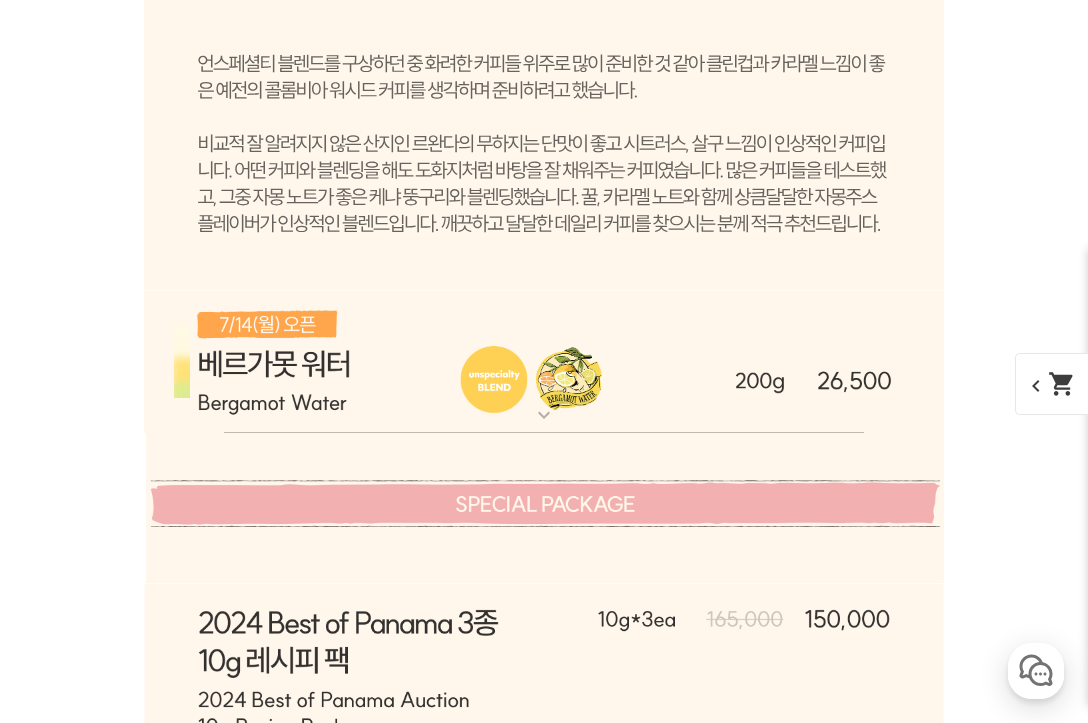 click at bounding box center (544, 362) 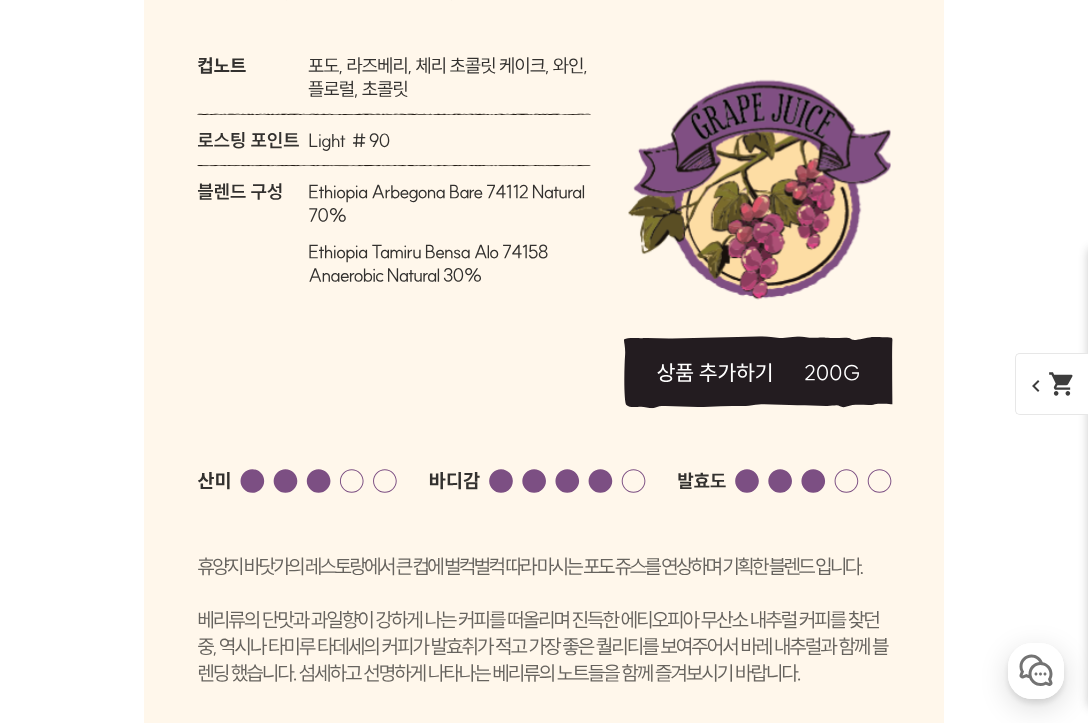 scroll, scrollTop: 6194, scrollLeft: 0, axis: vertical 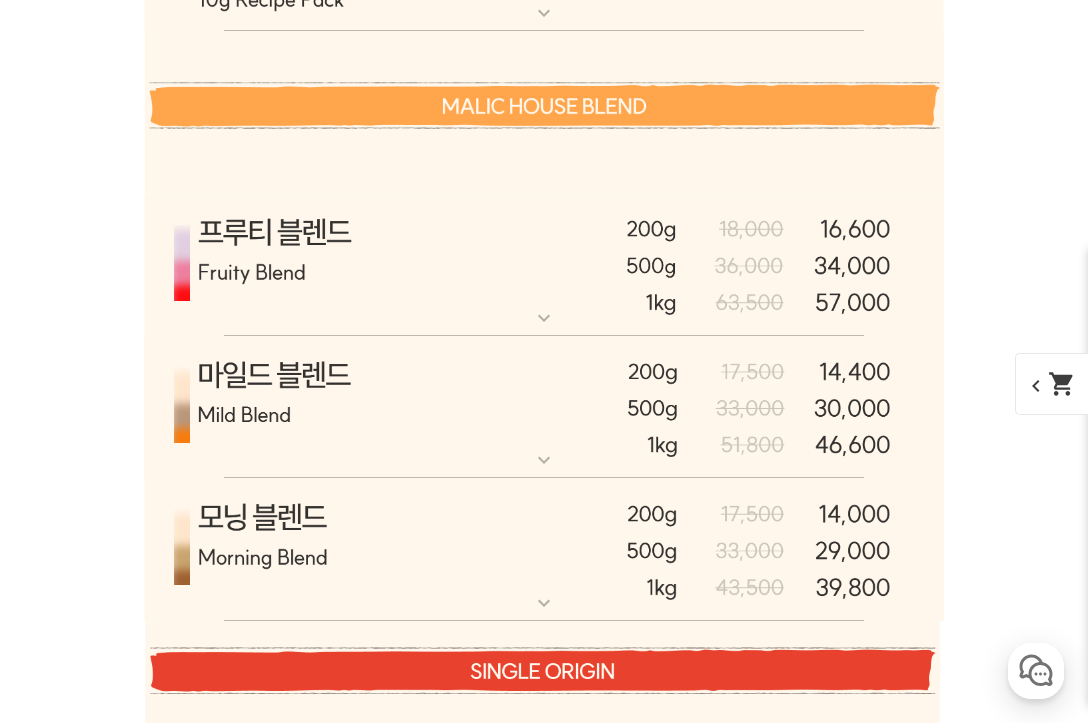click at bounding box center [544, 265] 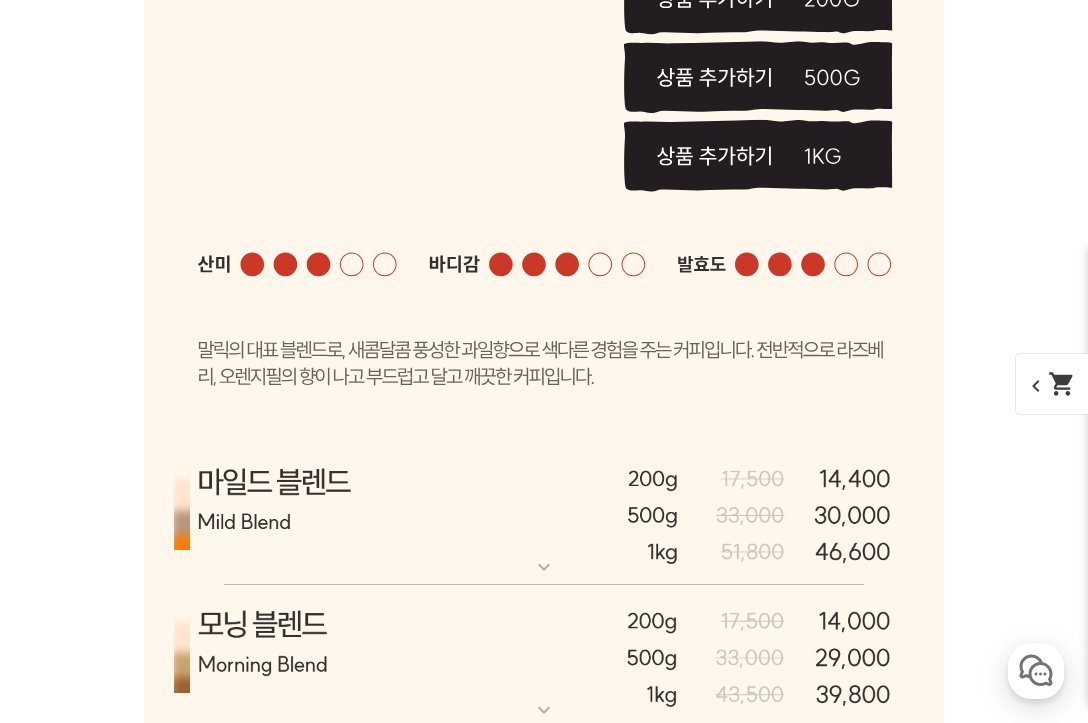 scroll, scrollTop: 11138, scrollLeft: 0, axis: vertical 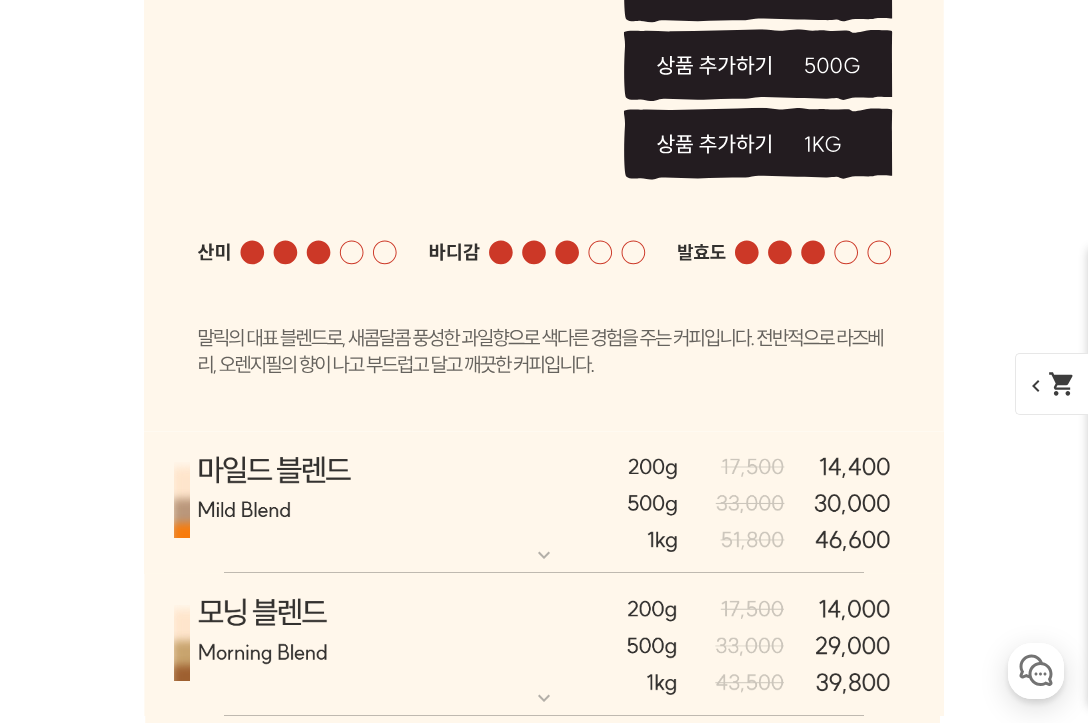 click at bounding box center (544, 502) 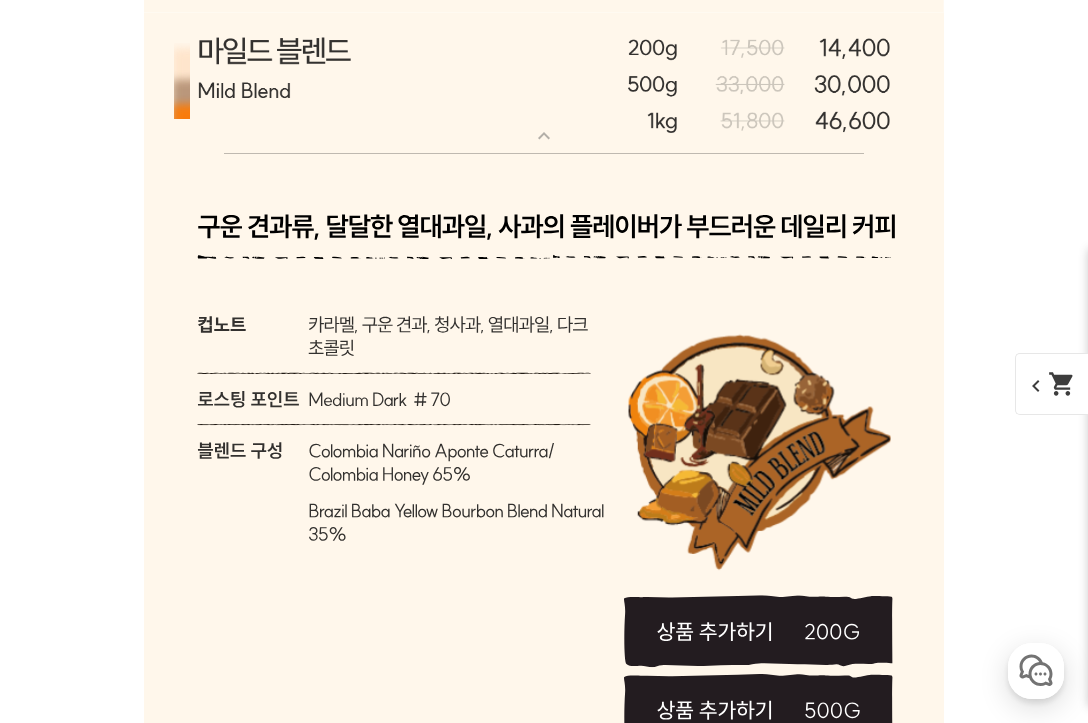 scroll, scrollTop: 11559, scrollLeft: 0, axis: vertical 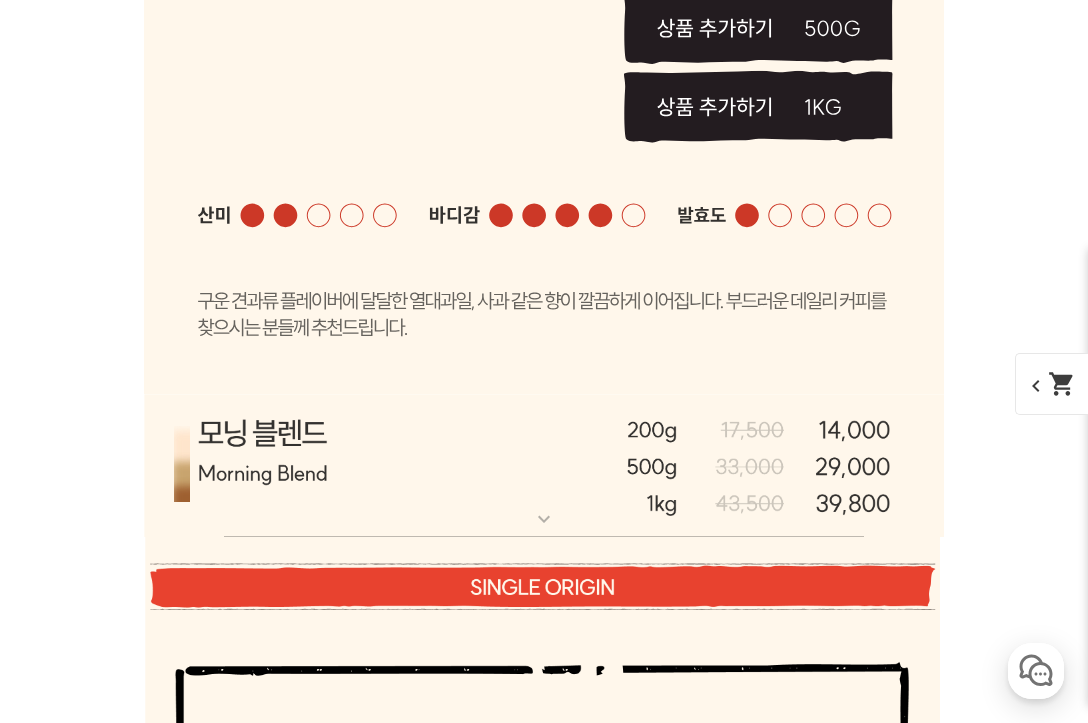 click at bounding box center (544, 466) 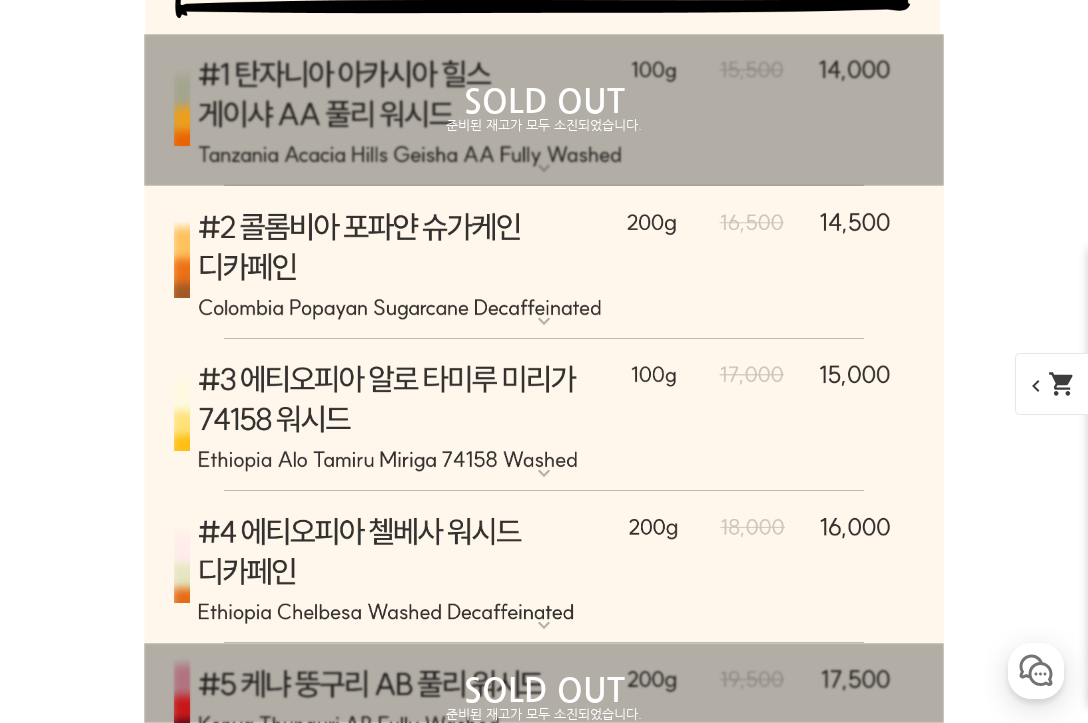 scroll, scrollTop: 14959, scrollLeft: 0, axis: vertical 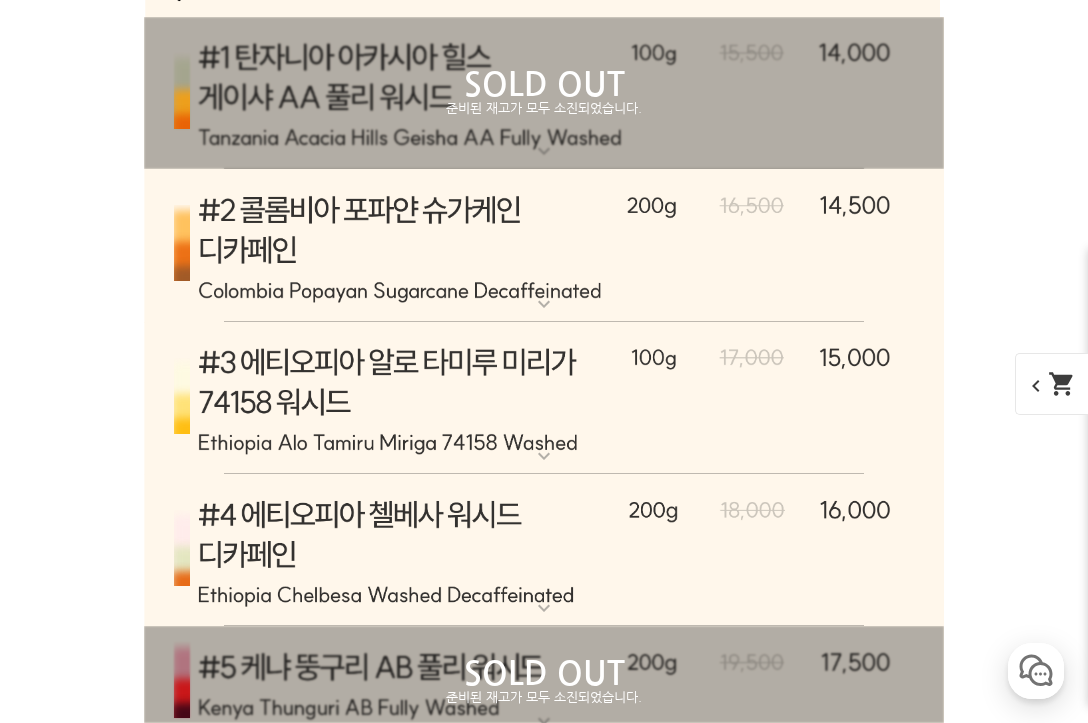 click at bounding box center (544, 246) 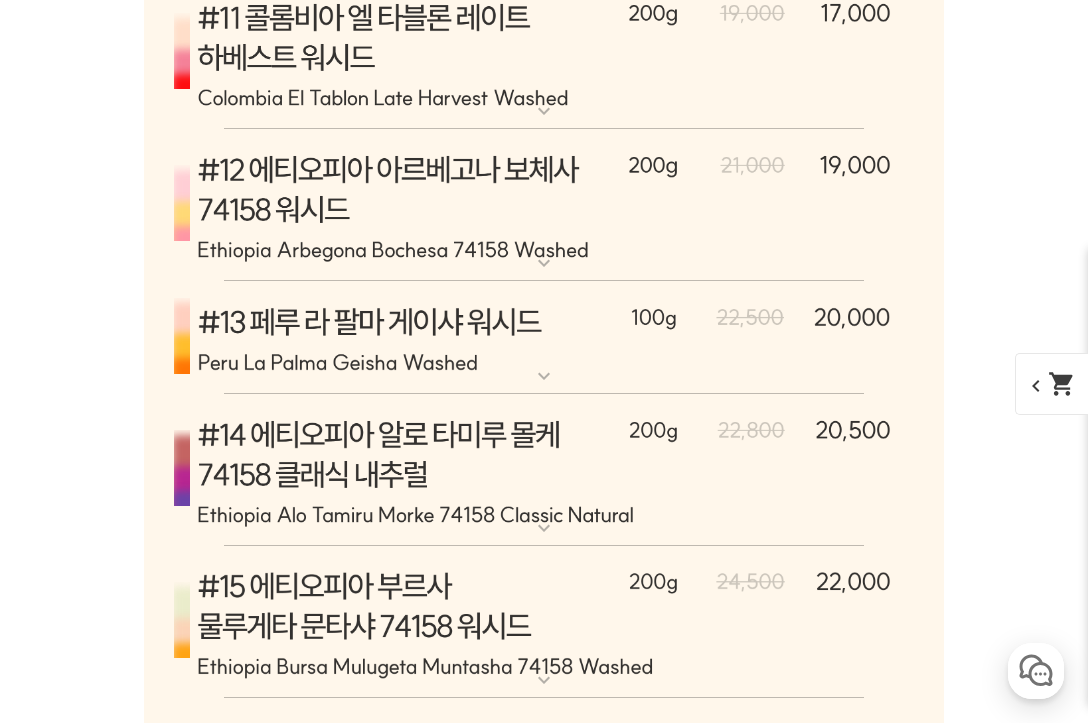 scroll, scrollTop: 17675, scrollLeft: 0, axis: vertical 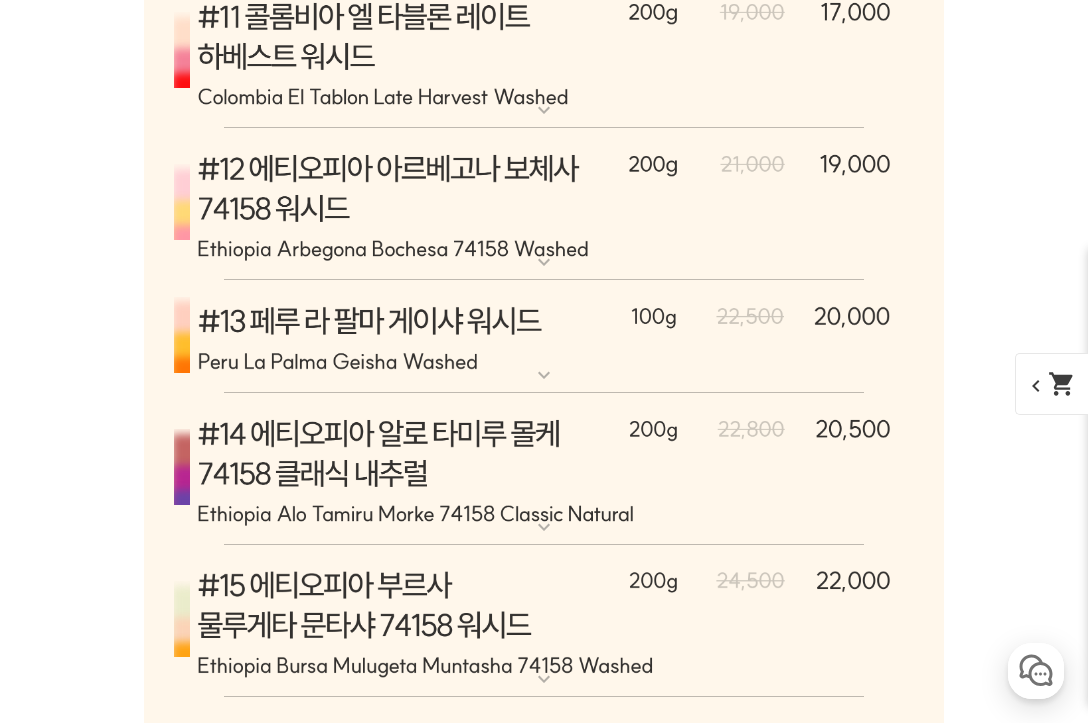 click at bounding box center (544, 204) 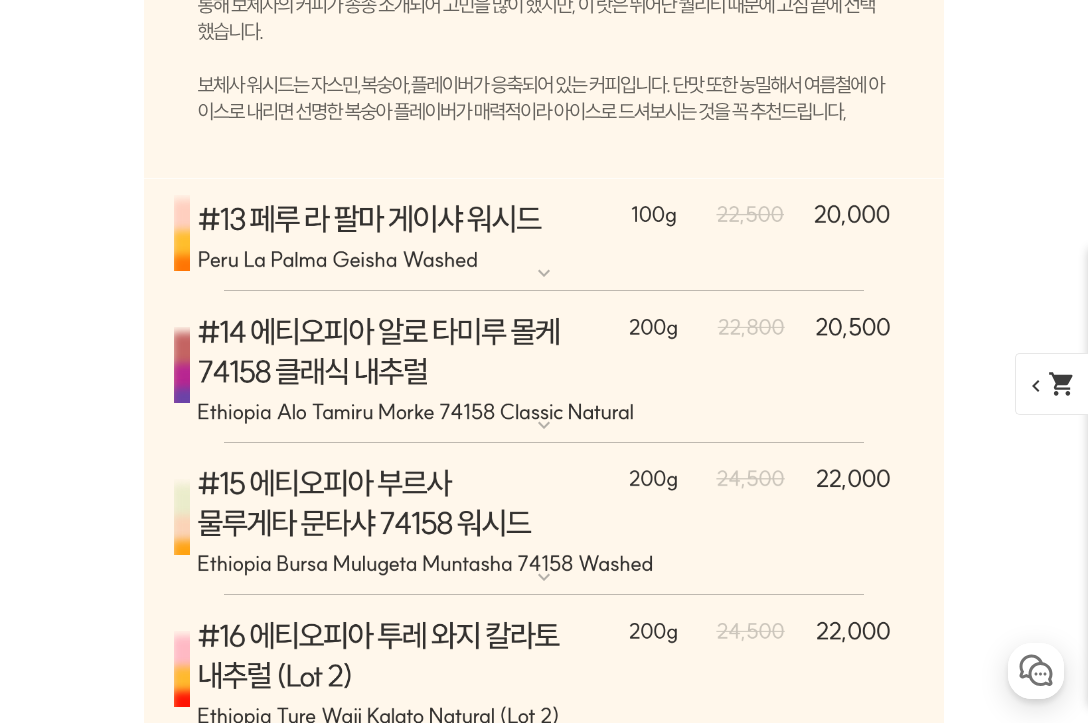 scroll, scrollTop: 18768, scrollLeft: 0, axis: vertical 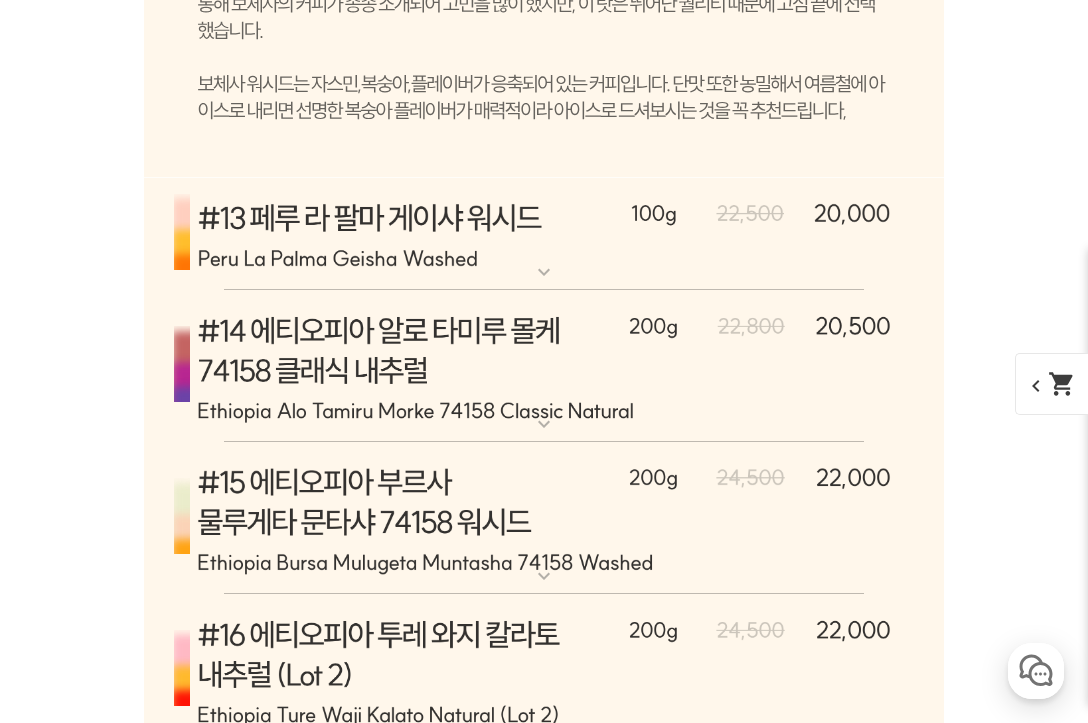 click at bounding box center [544, 234] 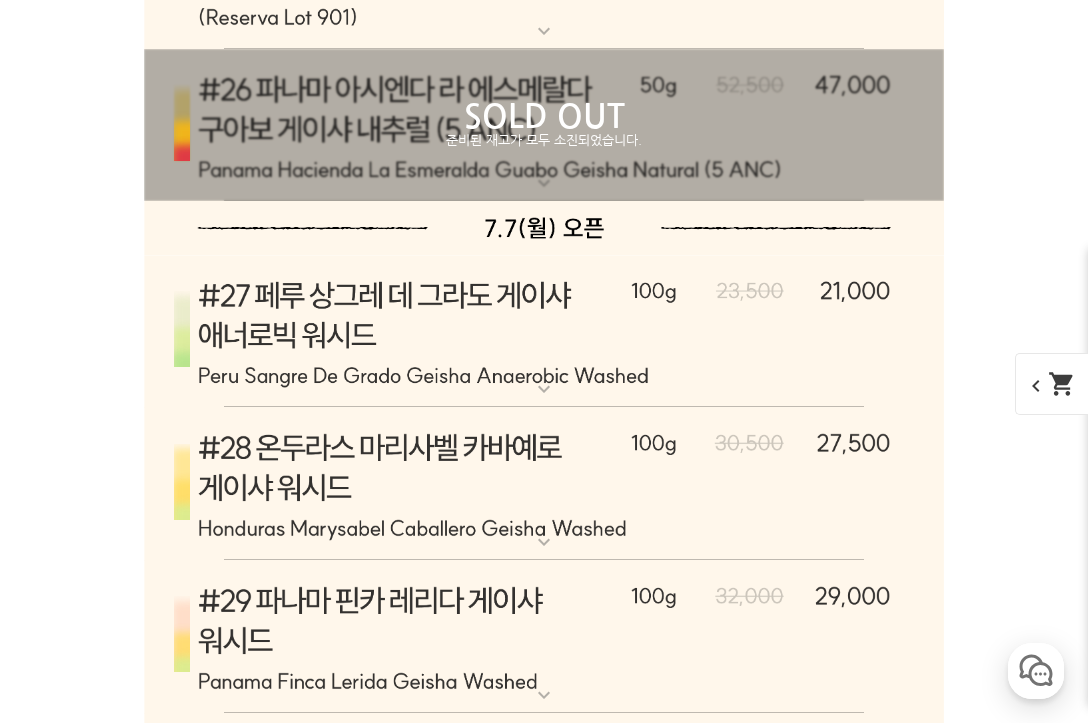 scroll, scrollTop: 22049, scrollLeft: 0, axis: vertical 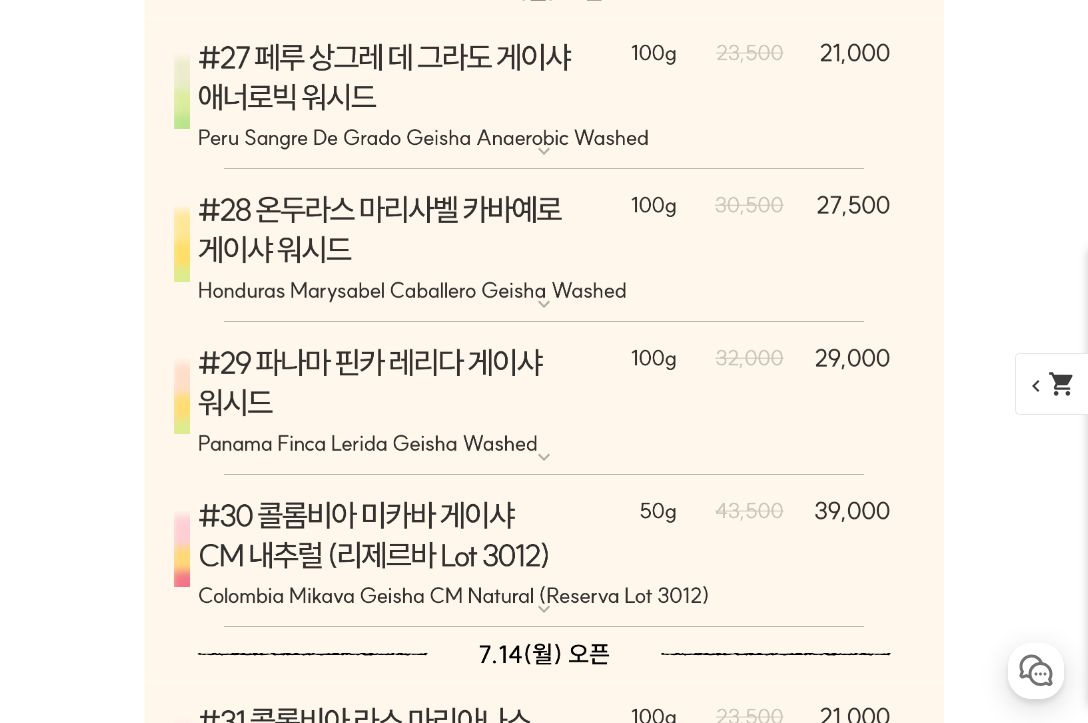 click at bounding box center (544, 399) 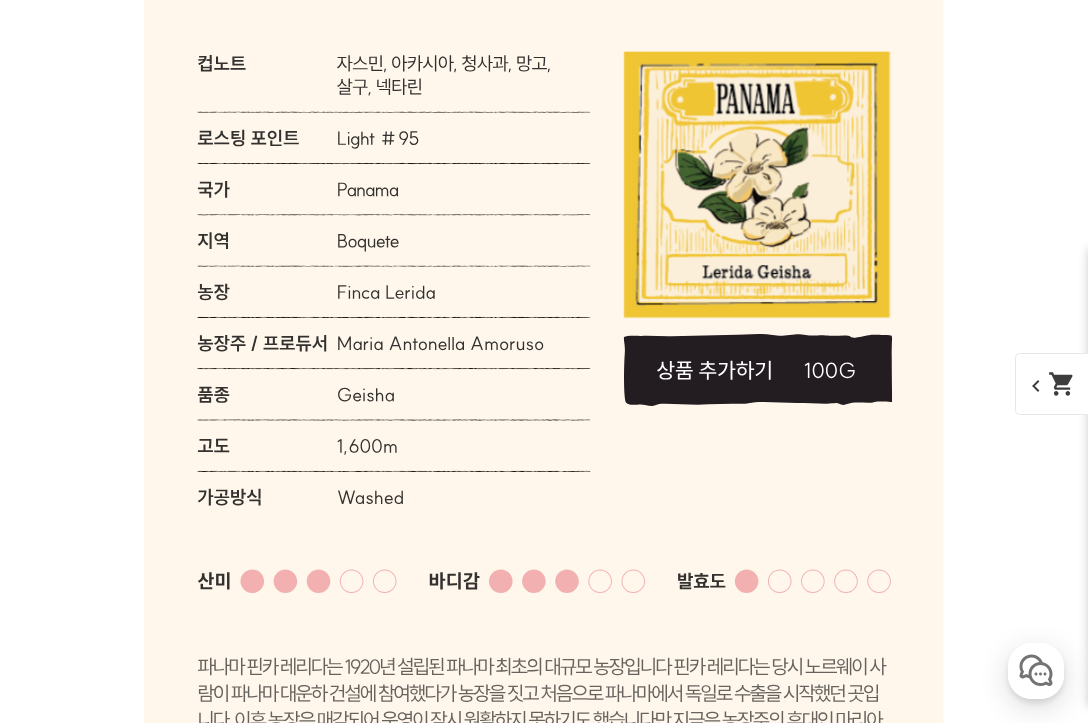 scroll, scrollTop: 22635, scrollLeft: 0, axis: vertical 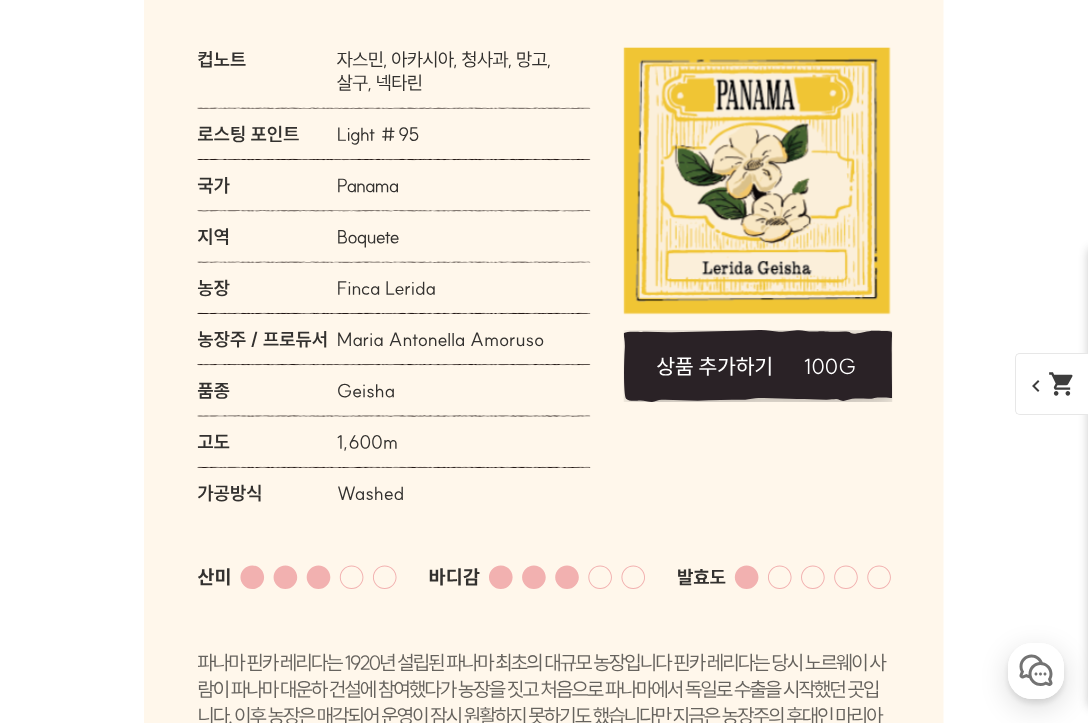 click 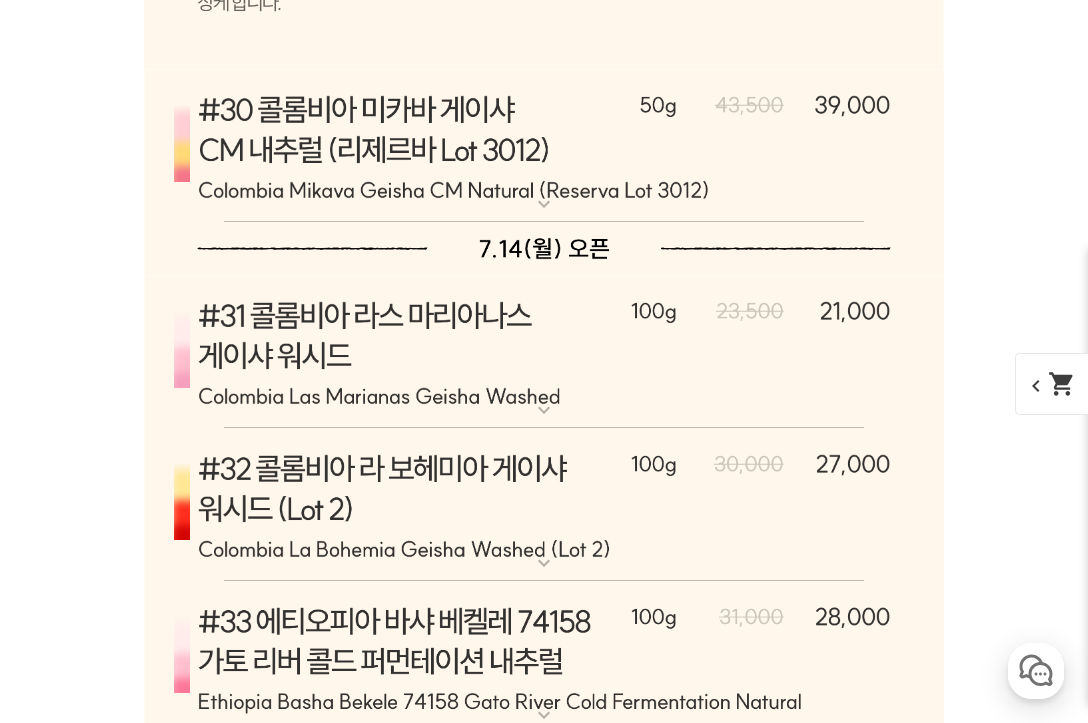 scroll, scrollTop: 23576, scrollLeft: 0, axis: vertical 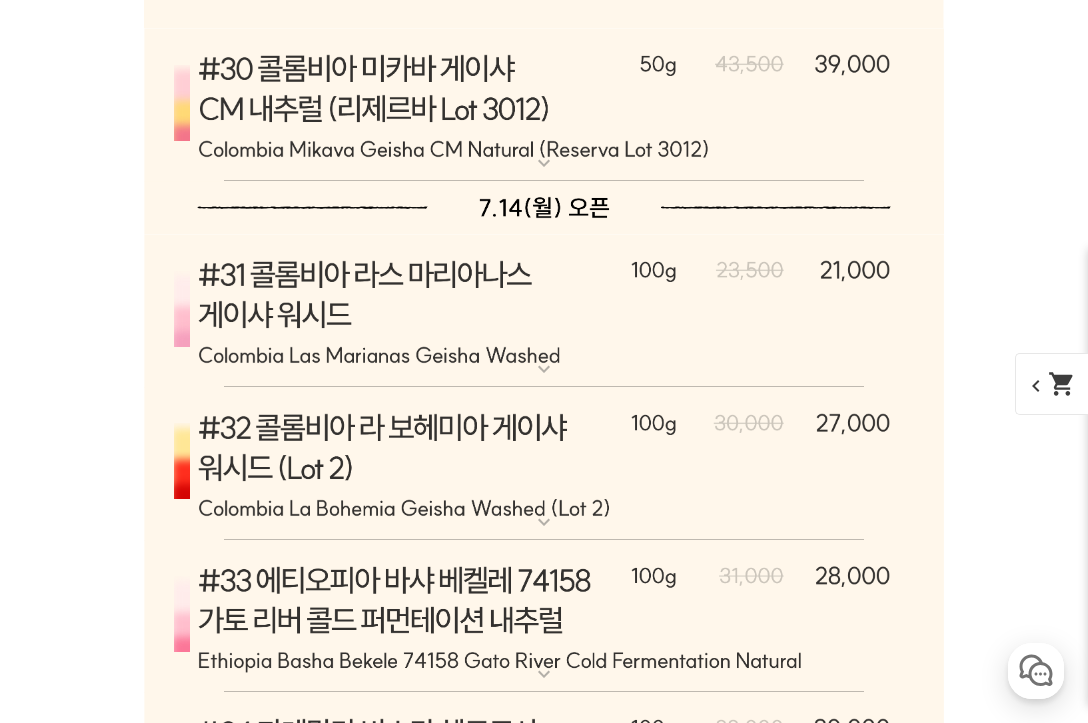 click at bounding box center [544, 105] 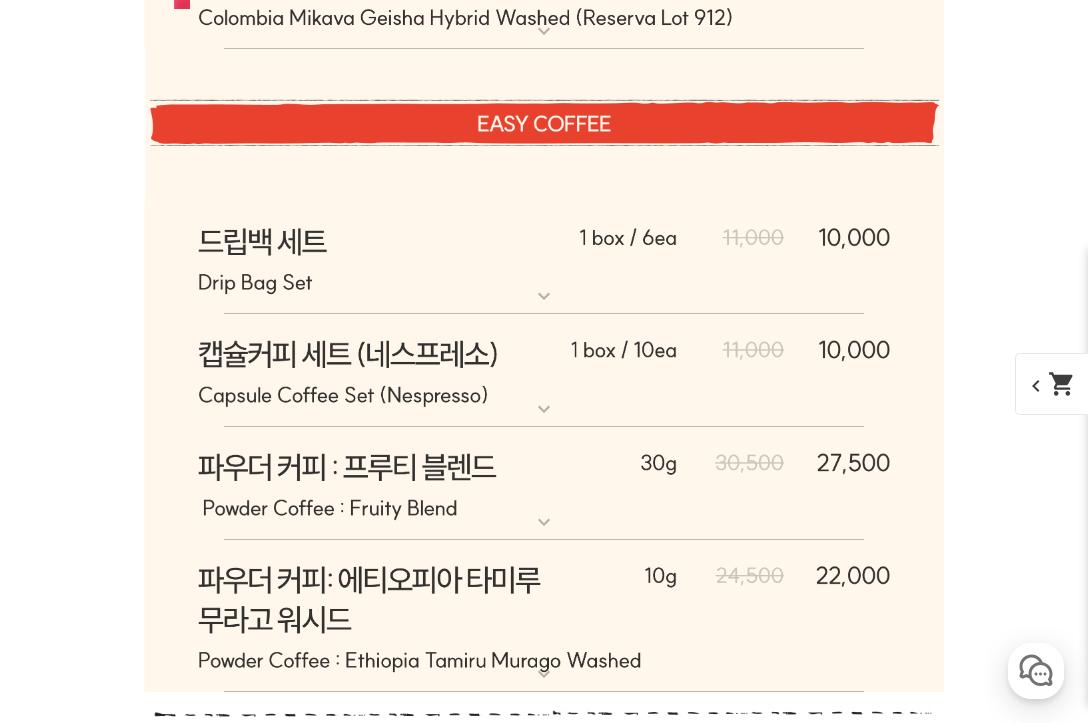 scroll, scrollTop: 26160, scrollLeft: 0, axis: vertical 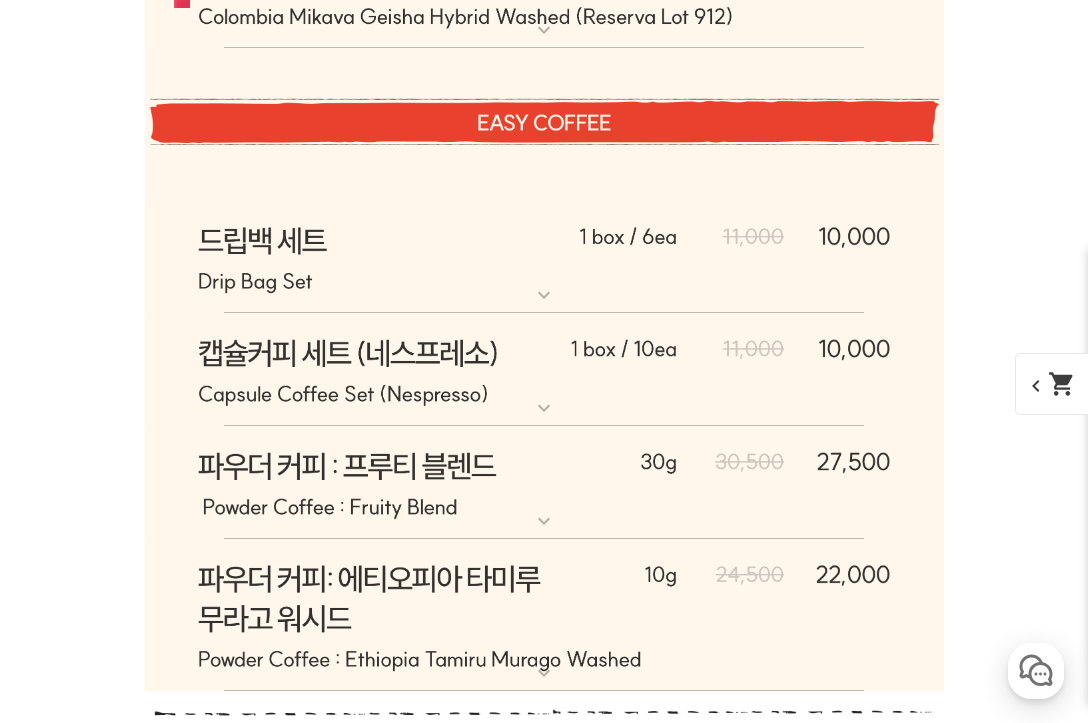 click at bounding box center (544, 258) 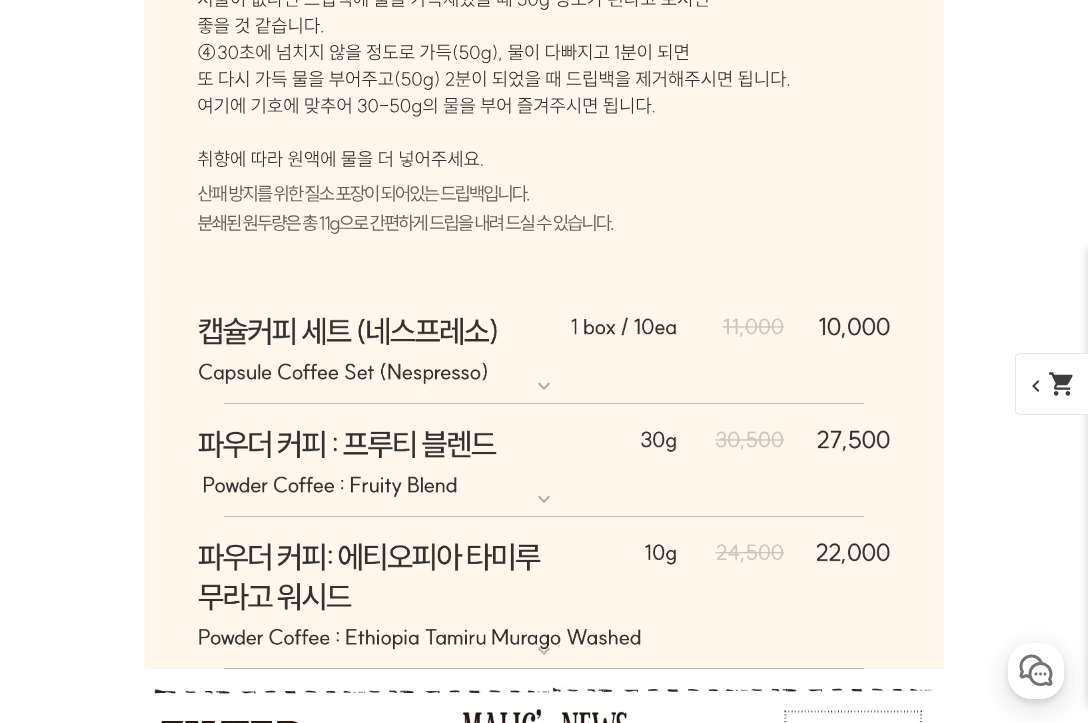 click at bounding box center (544, 348) 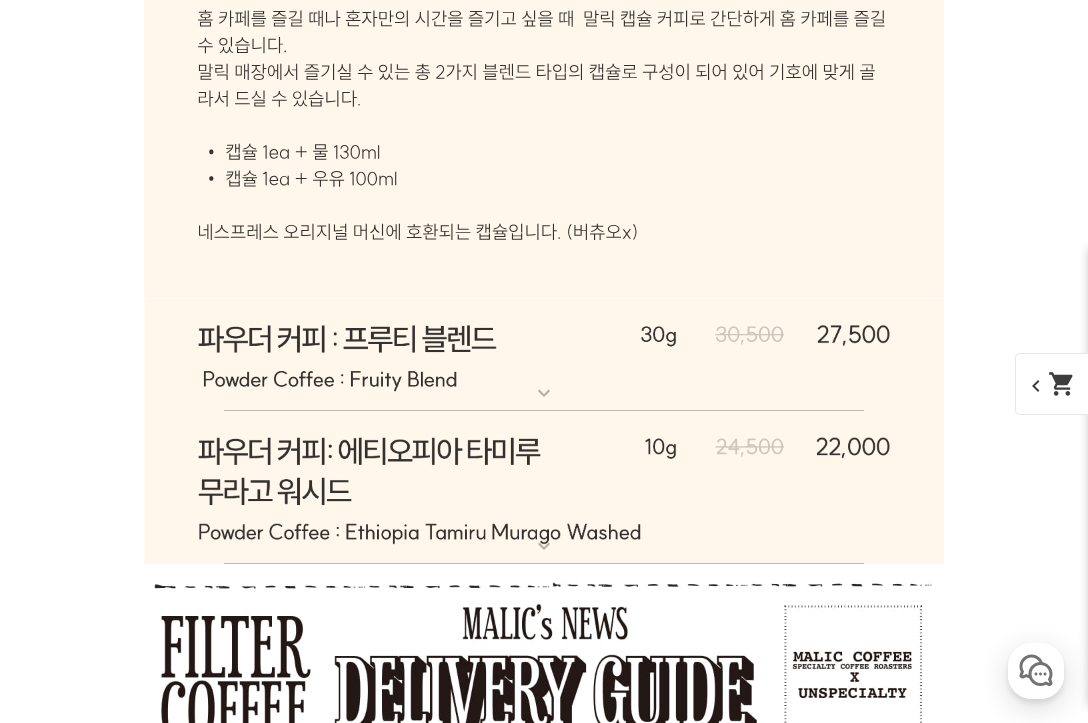 scroll, scrollTop: 28306, scrollLeft: 0, axis: vertical 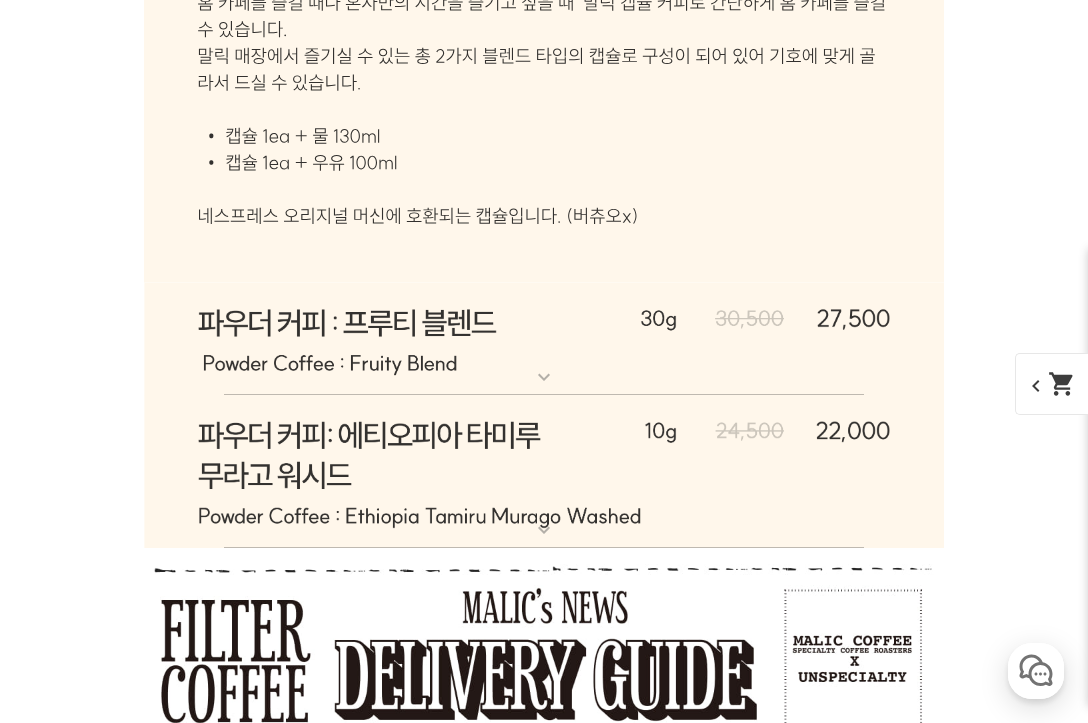 click at bounding box center [544, 340] 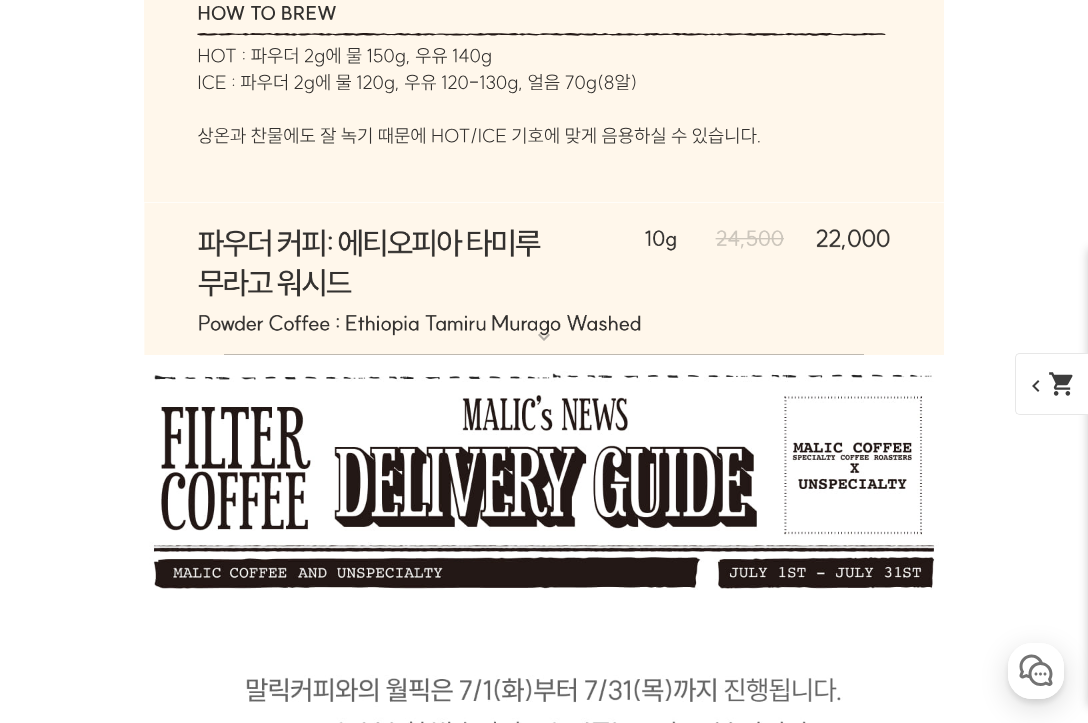 scroll, scrollTop: 29405, scrollLeft: 0, axis: vertical 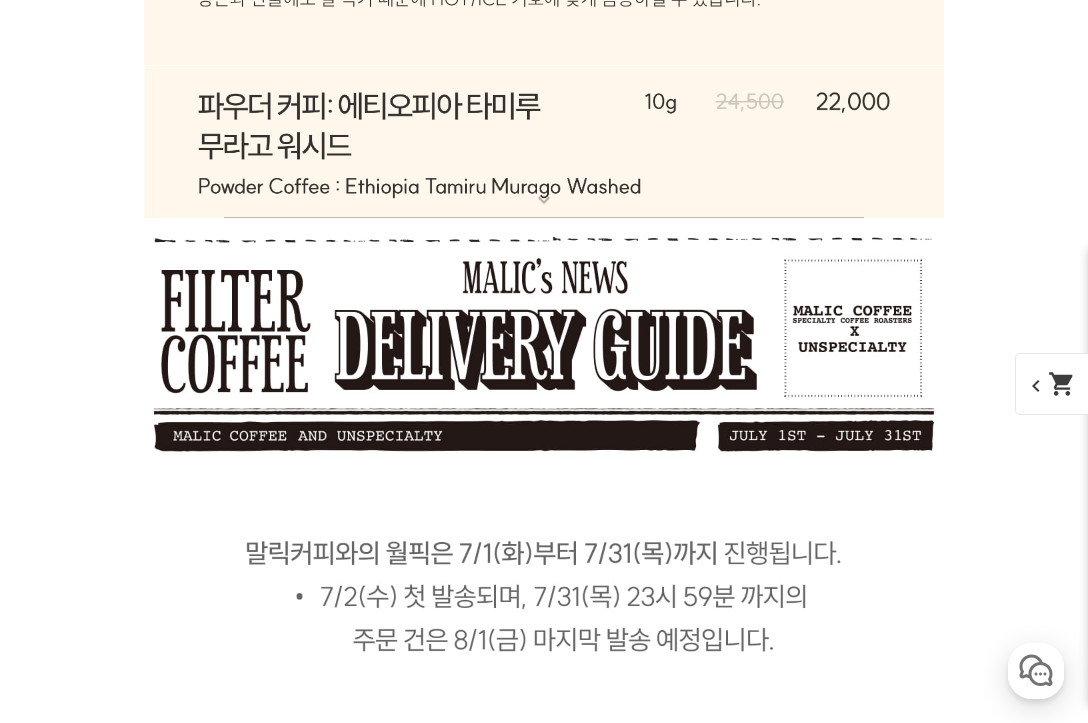 click at bounding box center (544, 143) 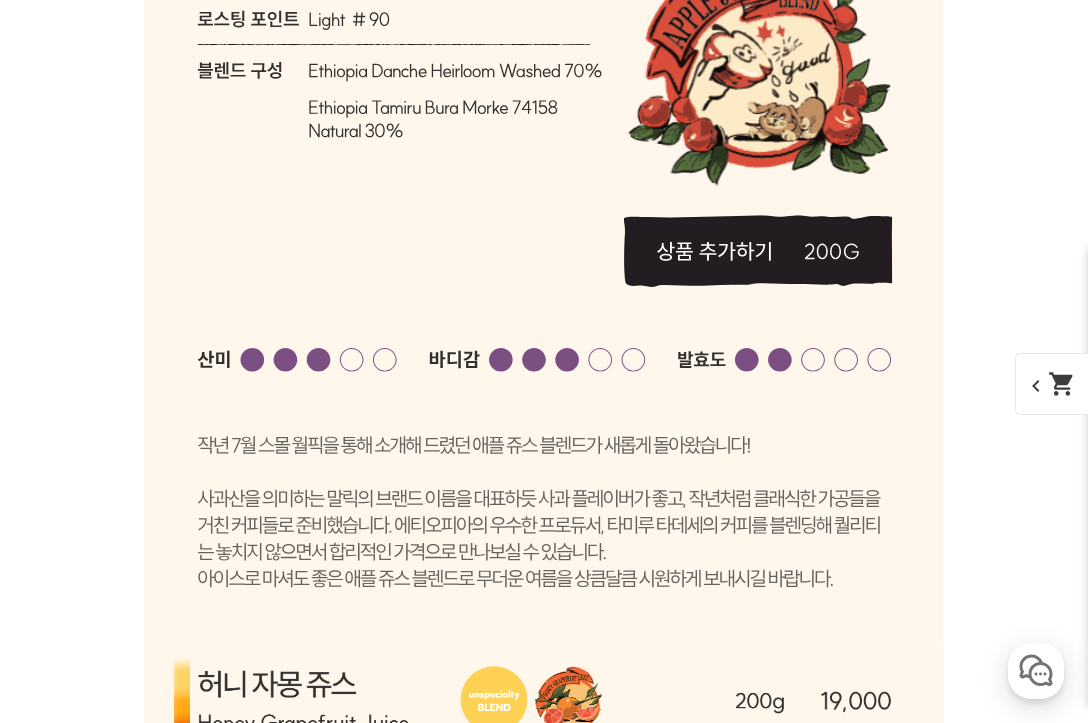 scroll, scrollTop: 7318, scrollLeft: 0, axis: vertical 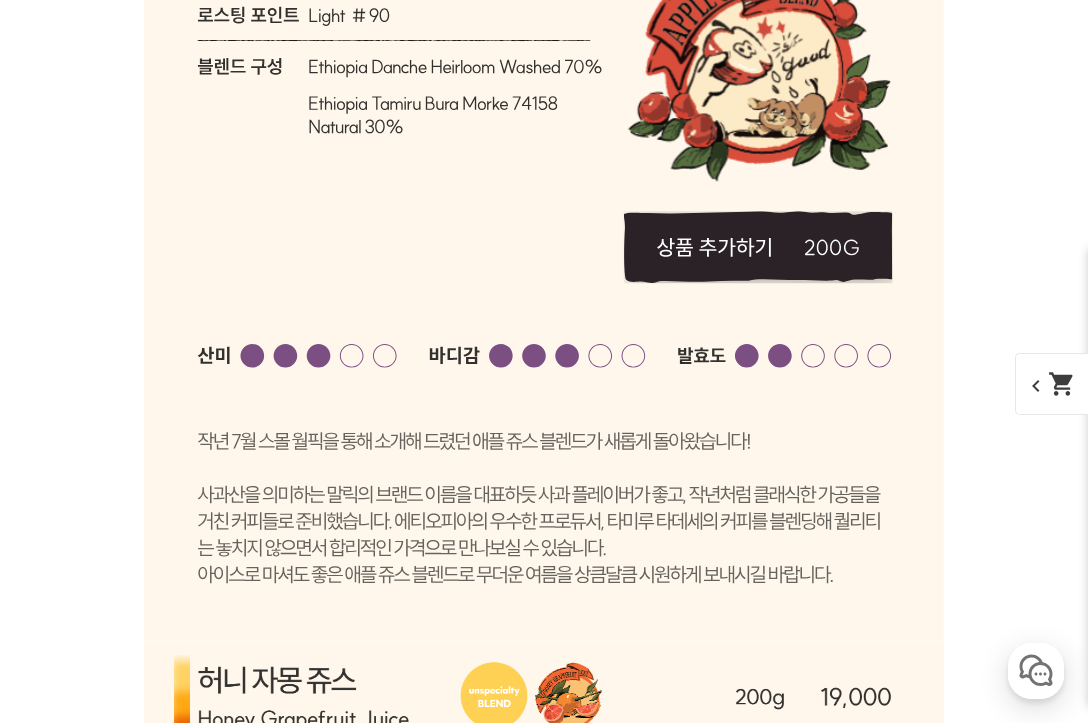 click 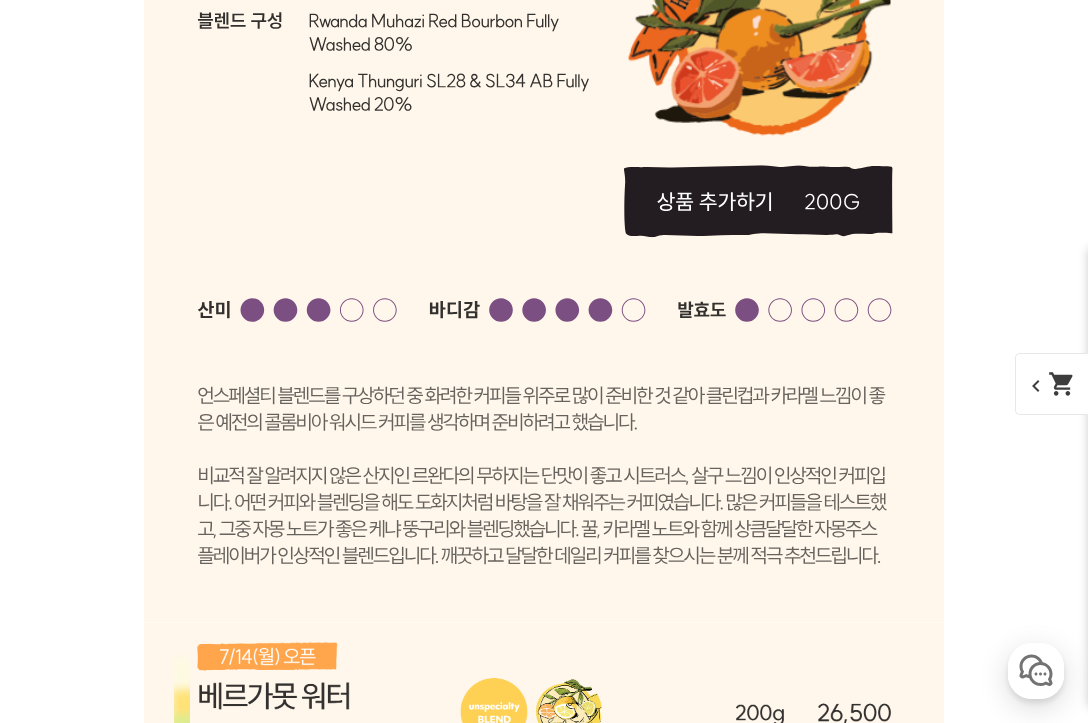 scroll, scrollTop: 8348, scrollLeft: 0, axis: vertical 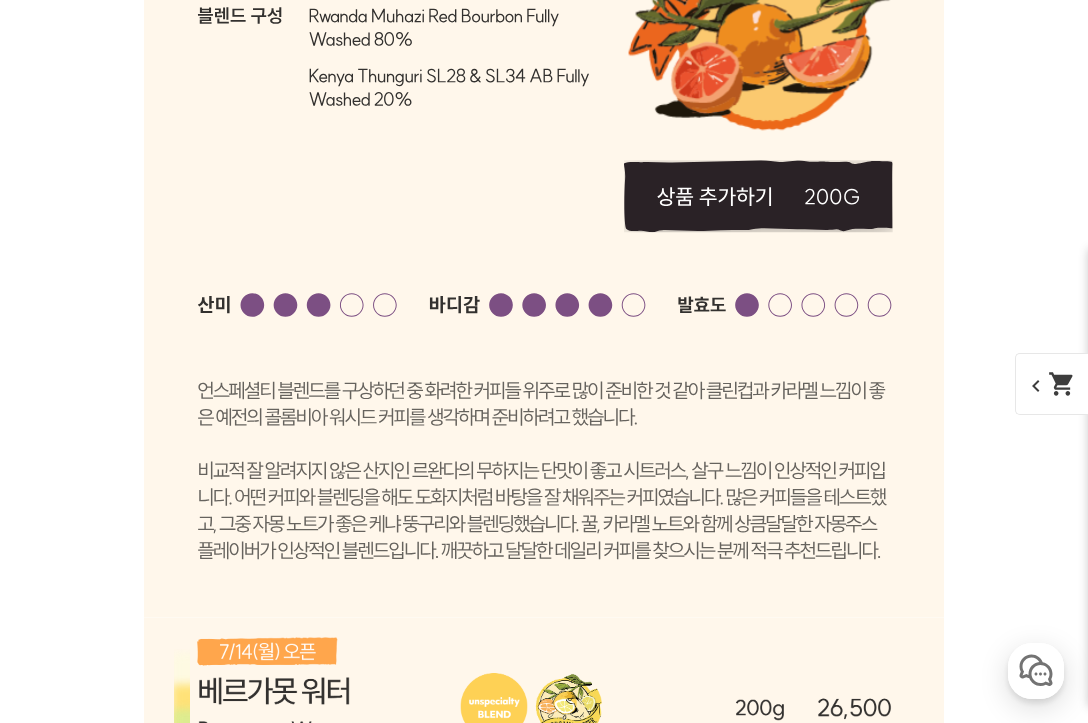 click 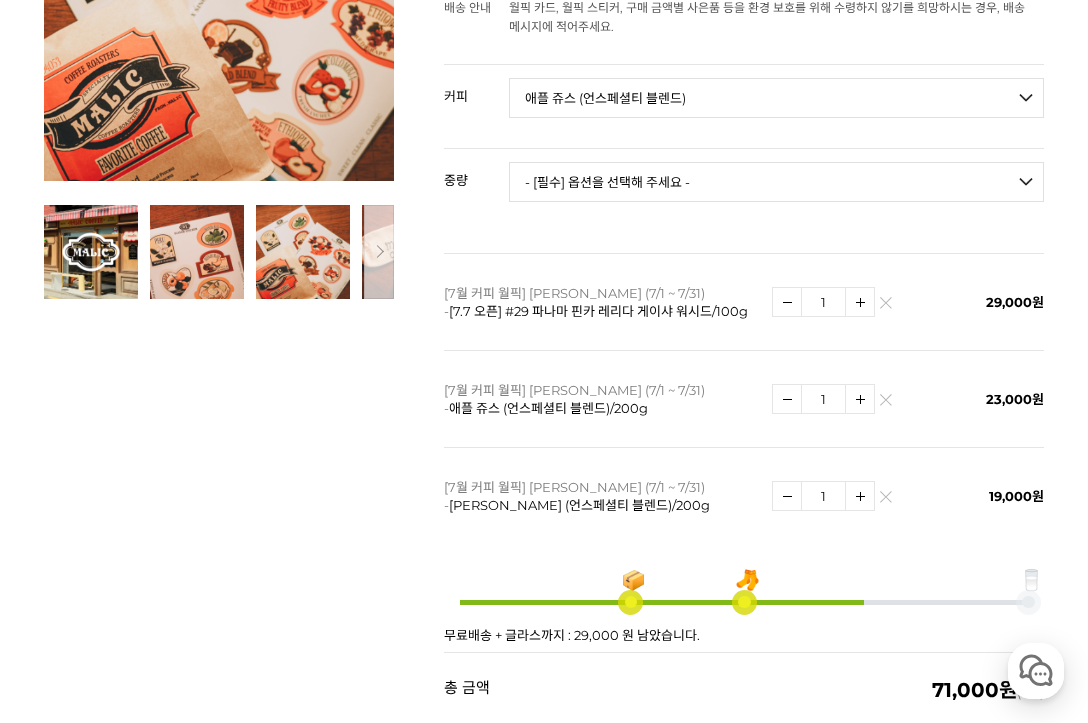 scroll, scrollTop: 473, scrollLeft: 0, axis: vertical 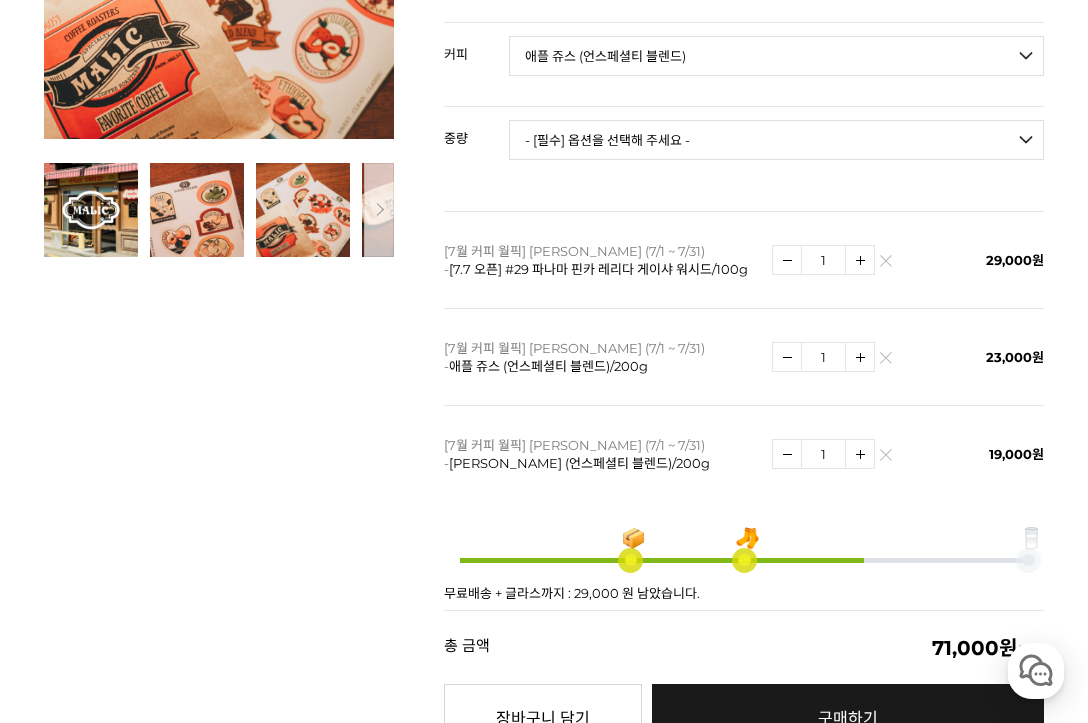 click at bounding box center [885, 459] 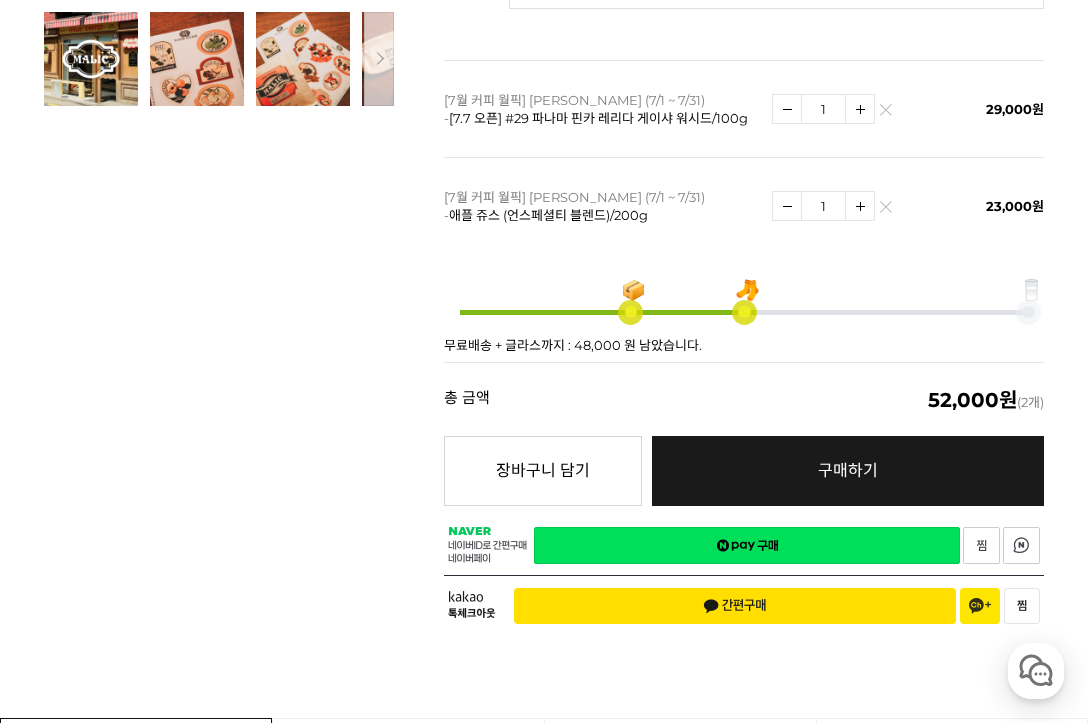 scroll, scrollTop: 632, scrollLeft: 0, axis: vertical 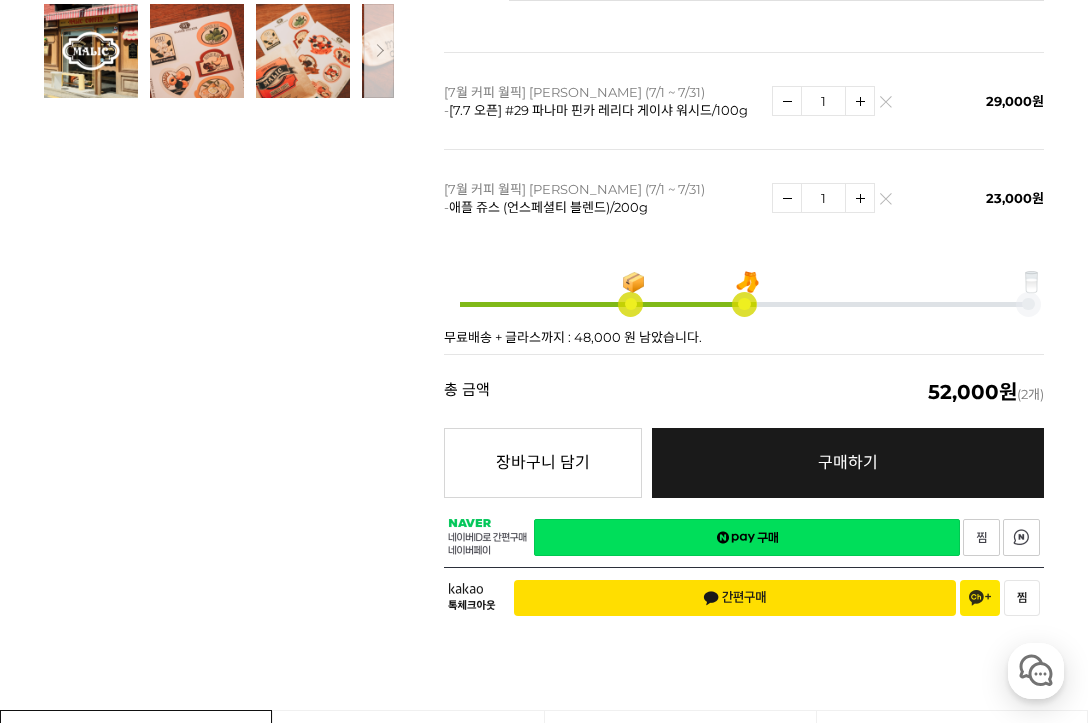 click on "네이버페이 구매하기" at bounding box center (747, 537) 